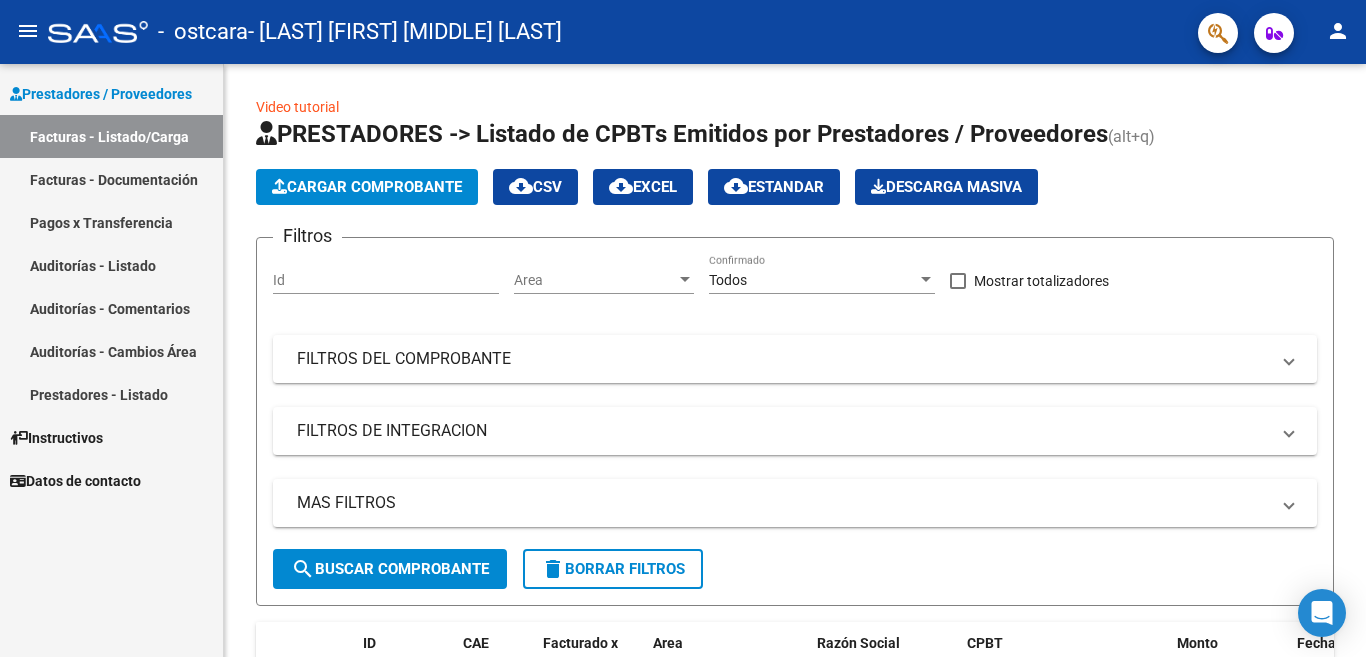 scroll, scrollTop: 0, scrollLeft: 0, axis: both 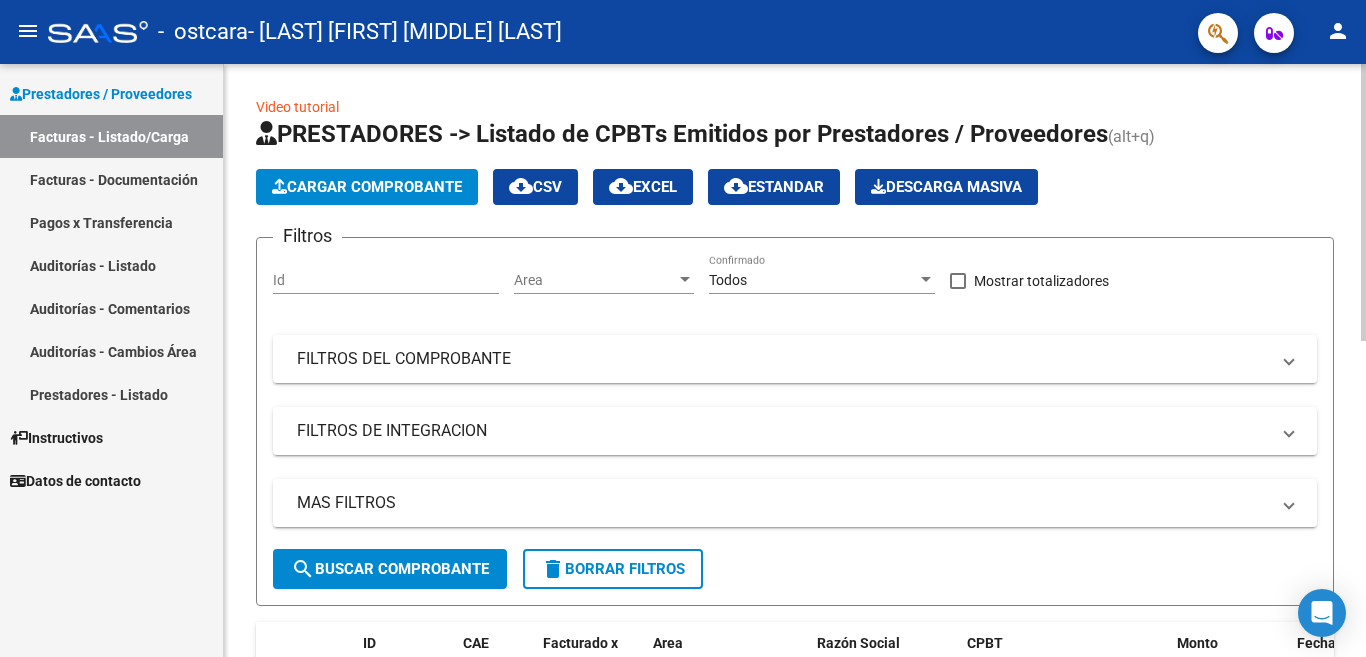 click on "Cargar Comprobante" 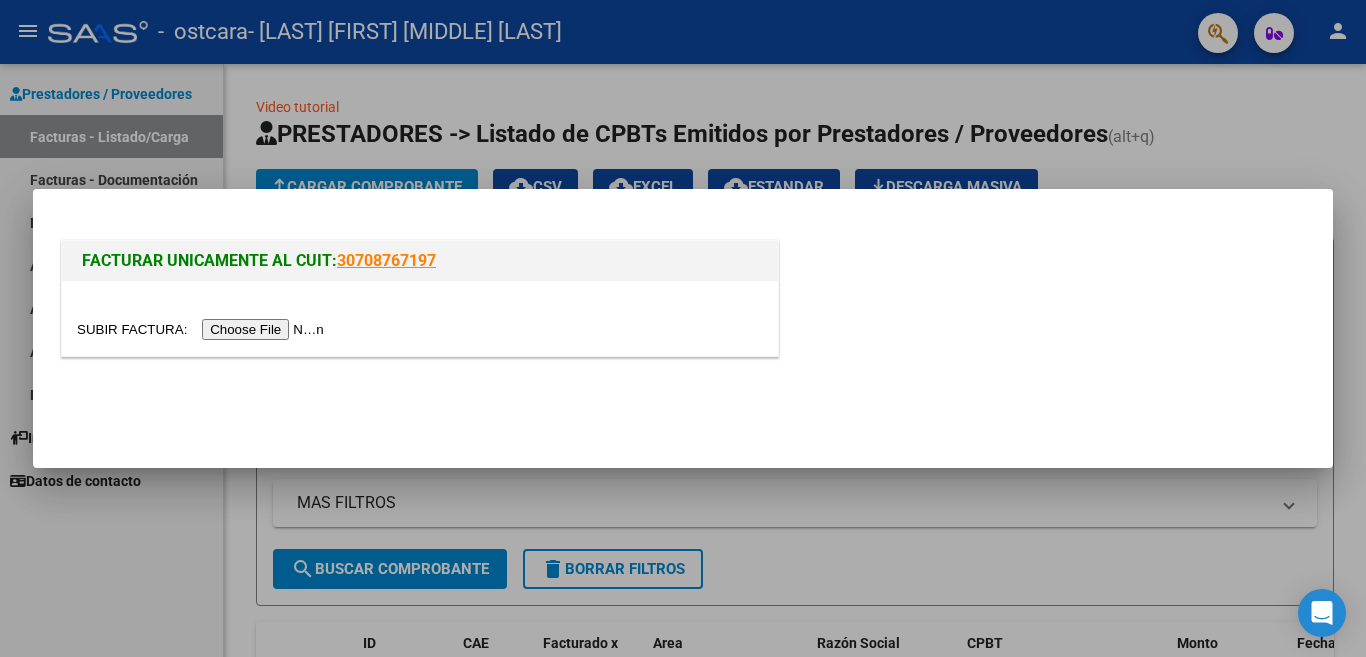 click at bounding box center (203, 329) 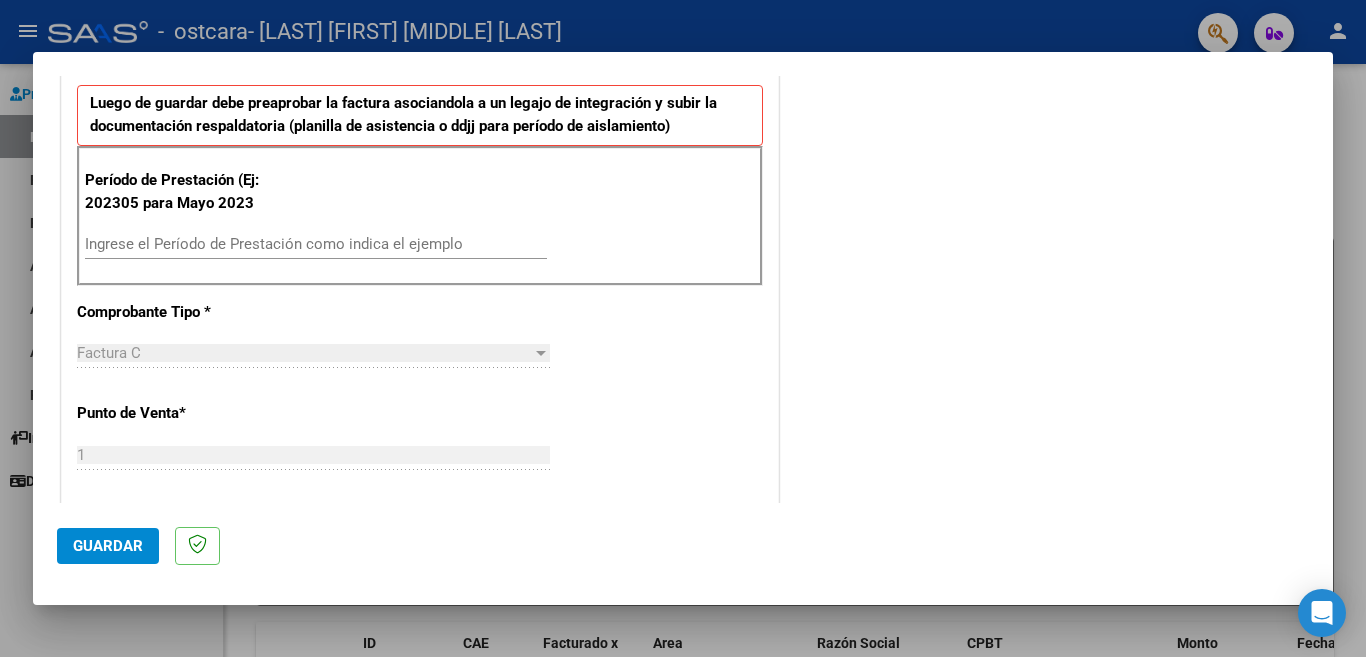 scroll, scrollTop: 498, scrollLeft: 0, axis: vertical 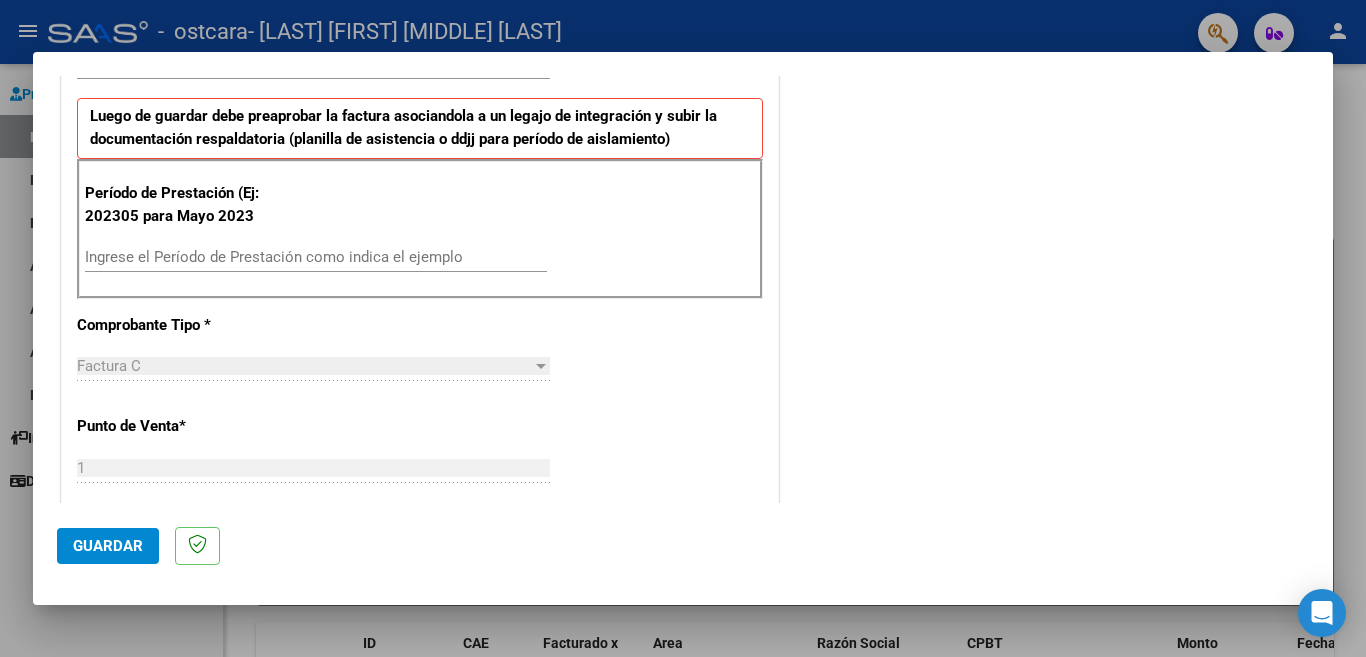 click on "Ingrese el Período de Prestación como indica el ejemplo" at bounding box center [316, 257] 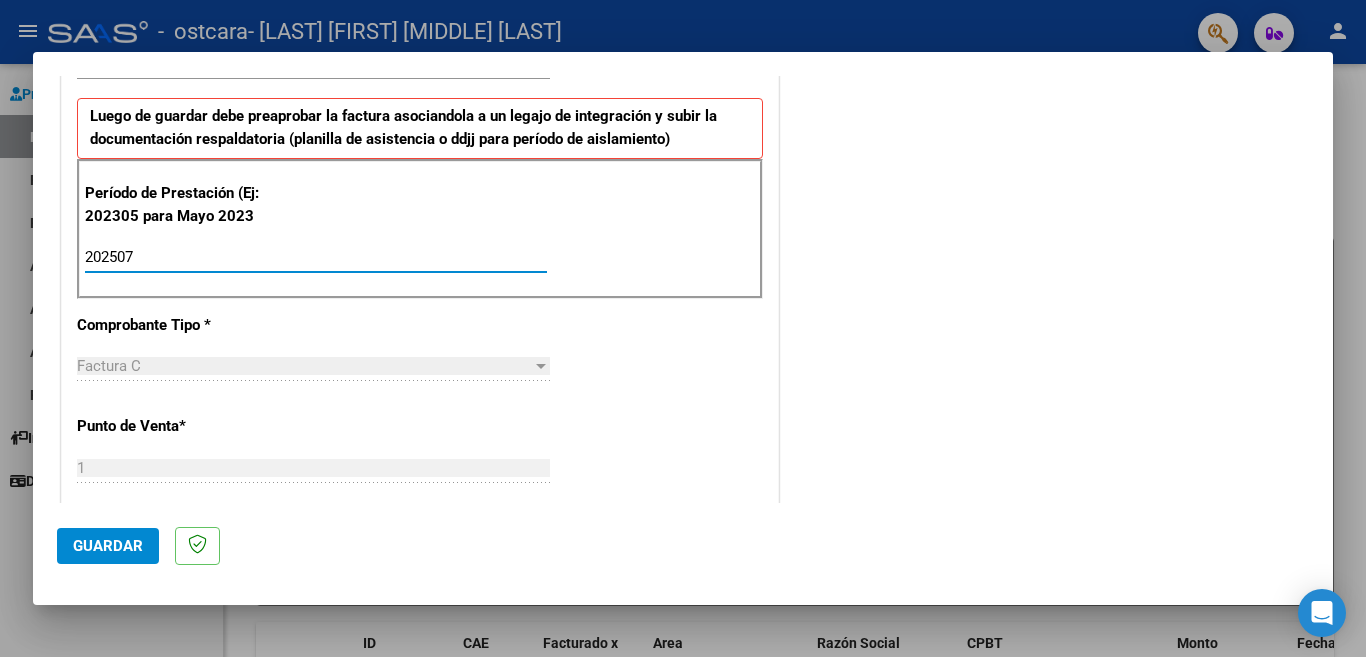 type on "202507" 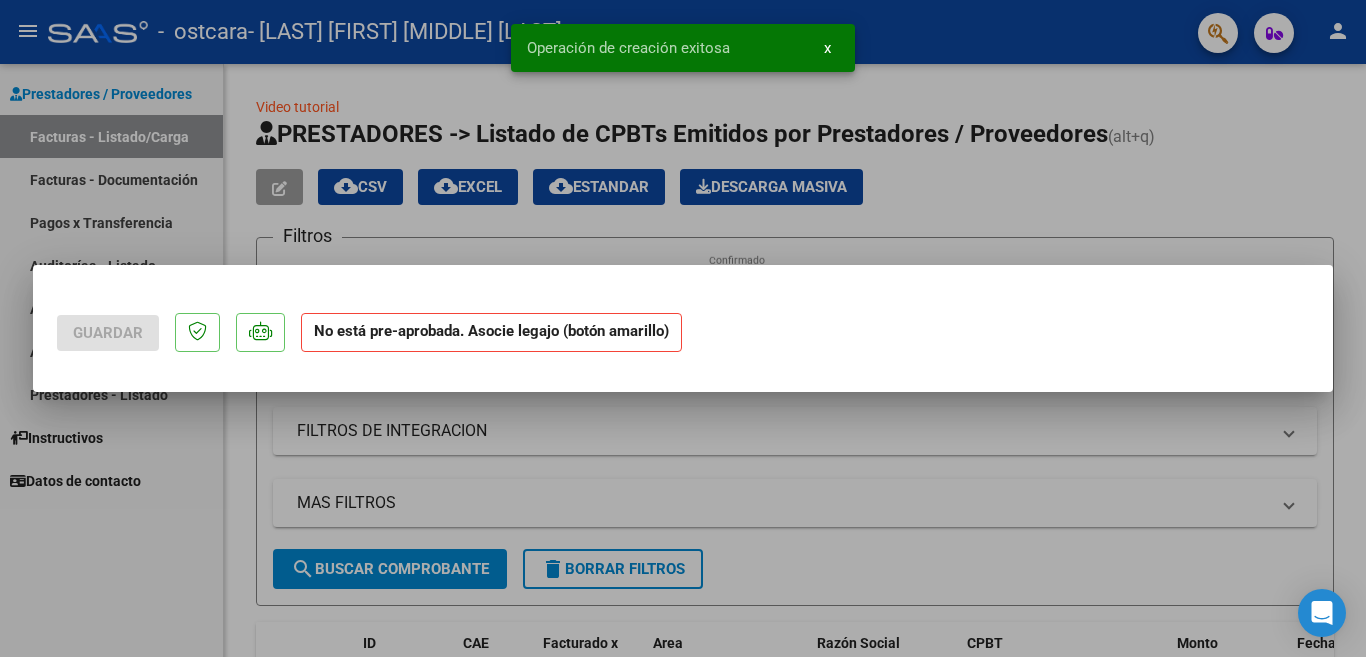 scroll, scrollTop: 0, scrollLeft: 0, axis: both 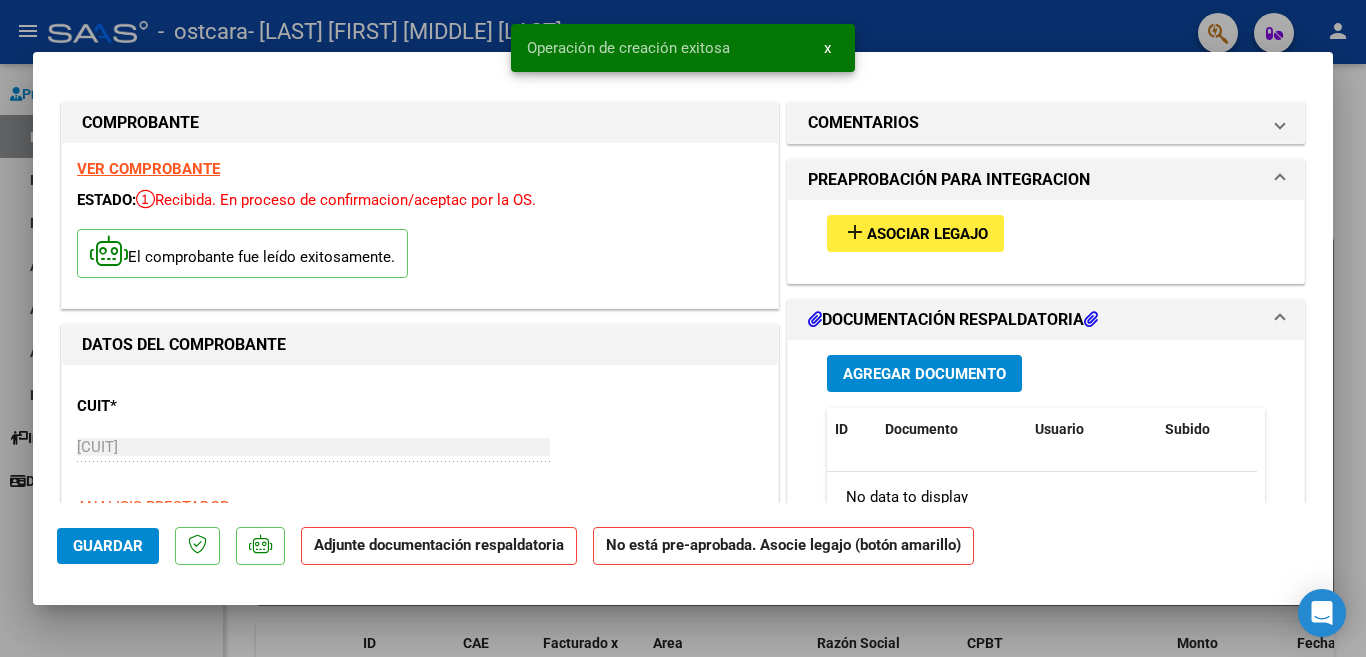 click on "Asociar Legajo" at bounding box center (927, 234) 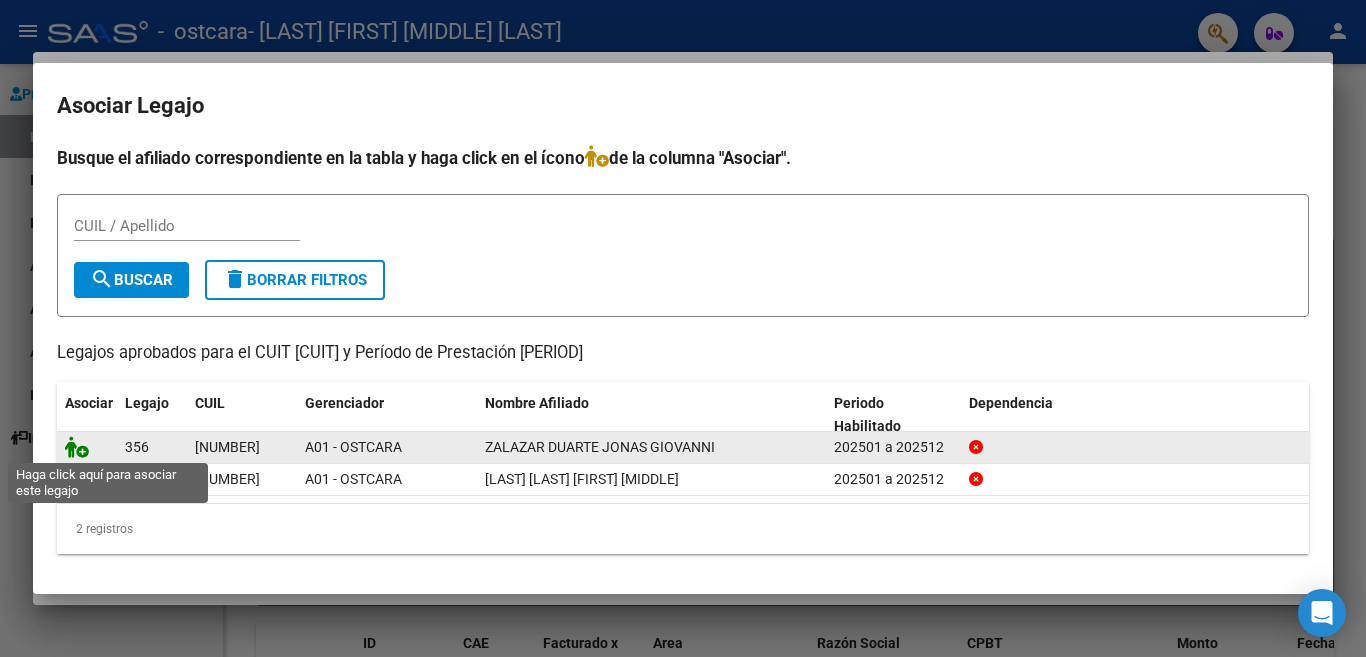 click 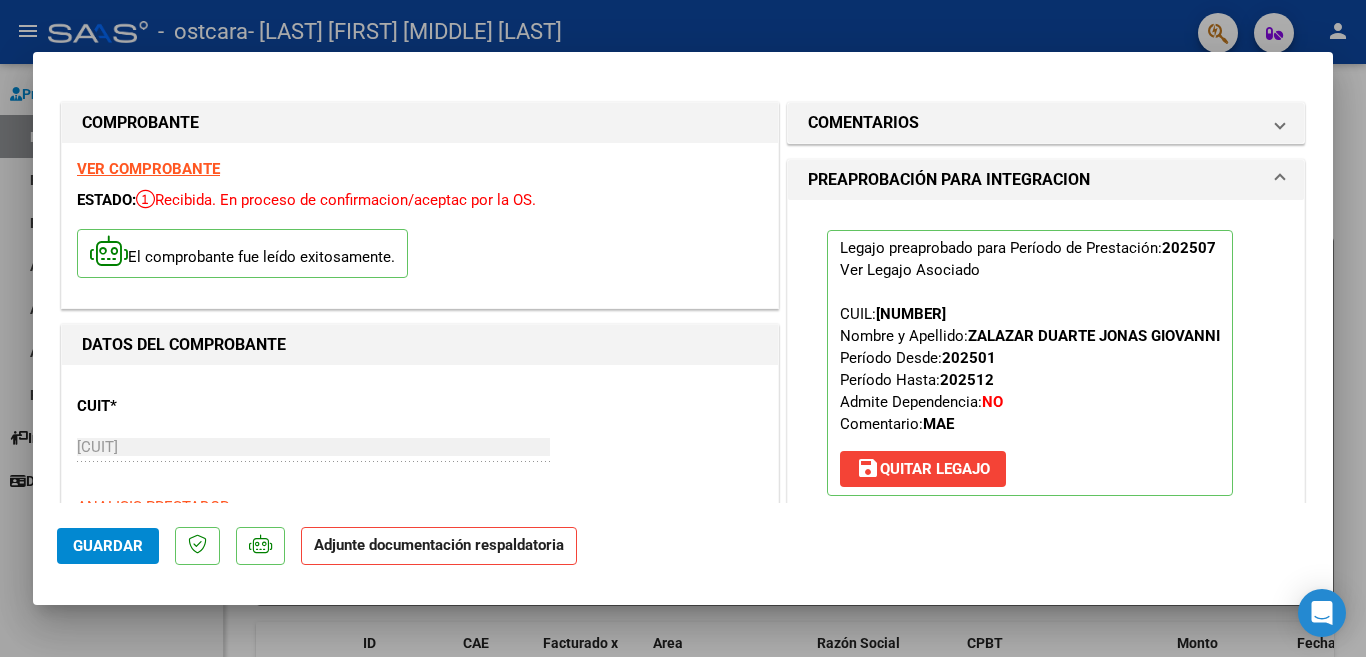 scroll, scrollTop: 81, scrollLeft: 0, axis: vertical 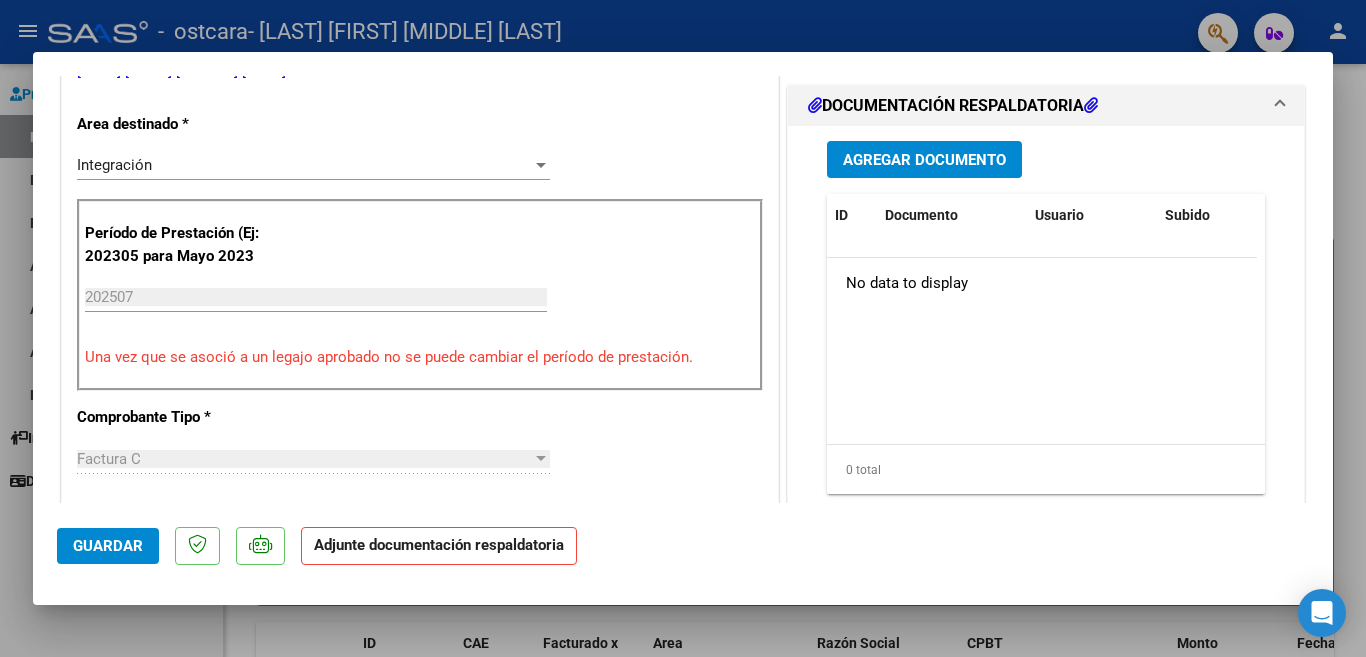 click on "Agregar Documento" at bounding box center (924, 160) 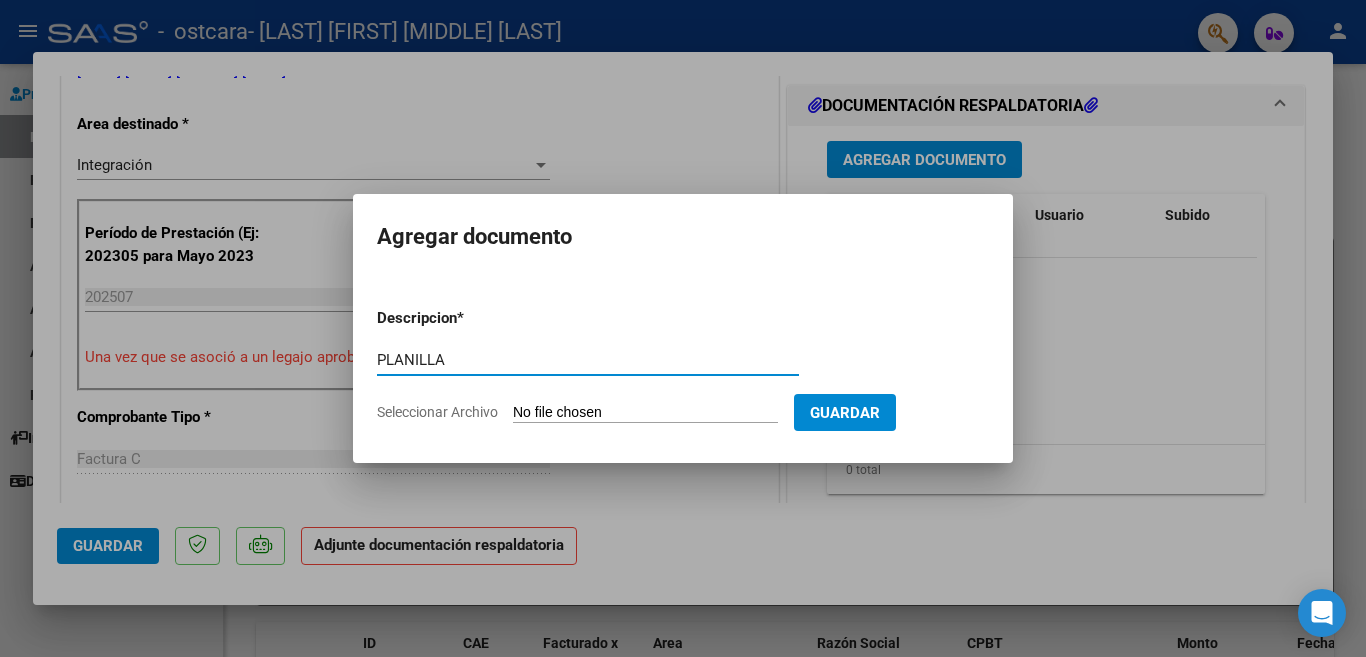type on "PLANILLA ASISTENCIA" 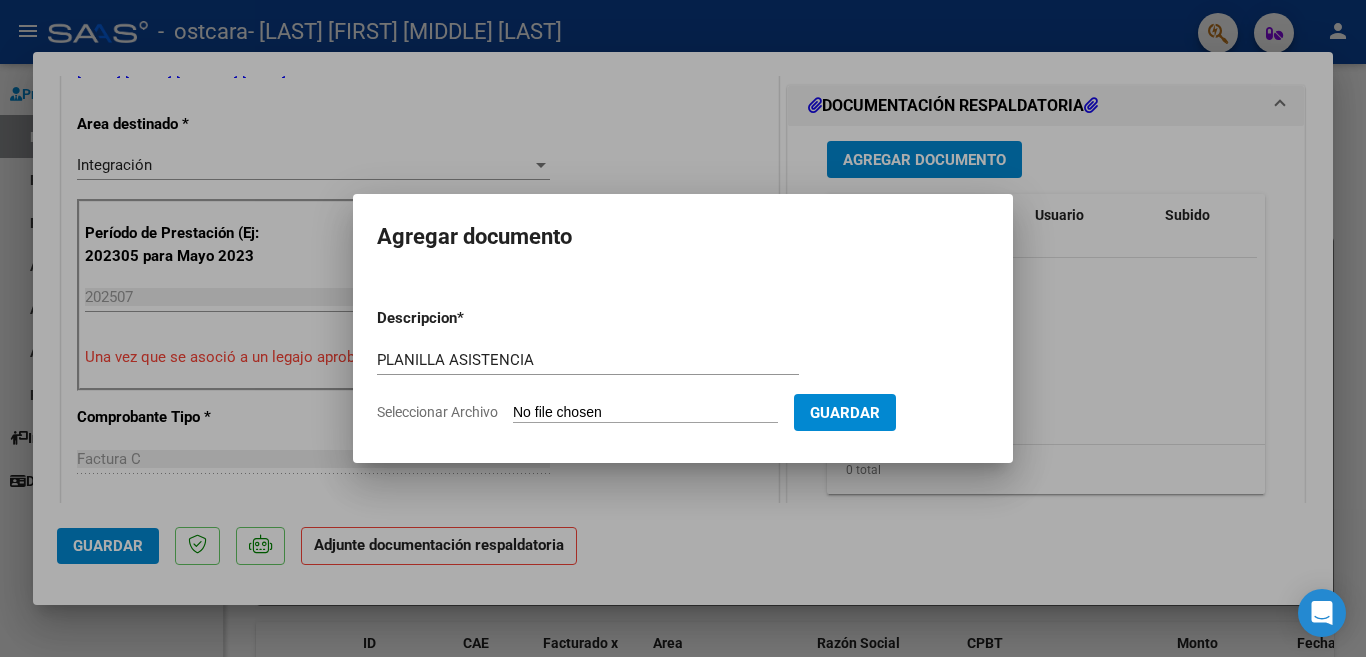 click on "Seleccionar Archivo" at bounding box center [645, 413] 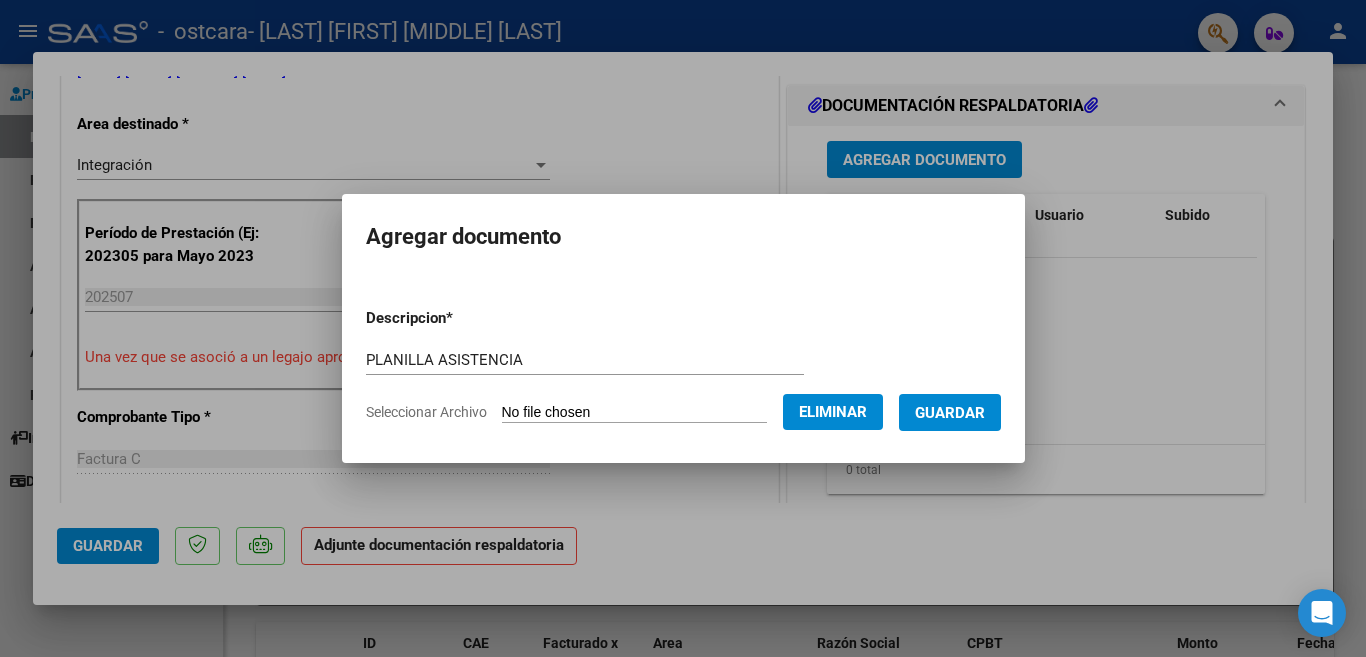 click on "Guardar" at bounding box center (950, 413) 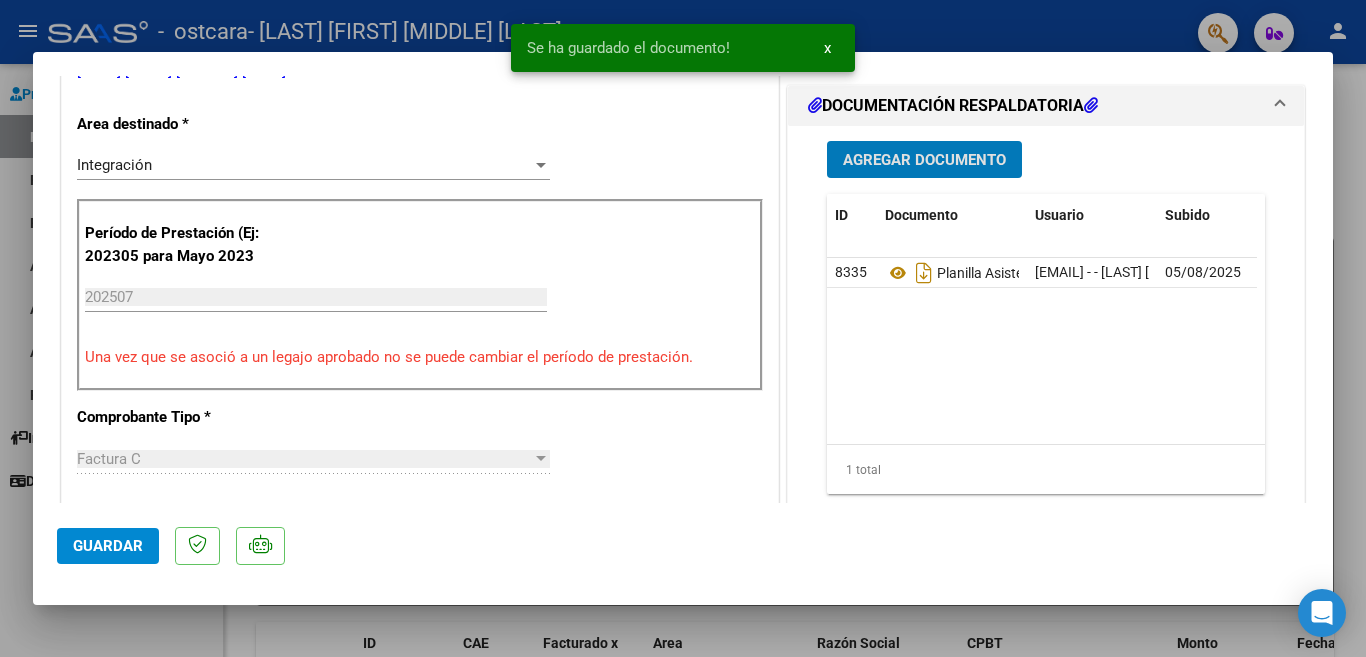 click on "Guardar" 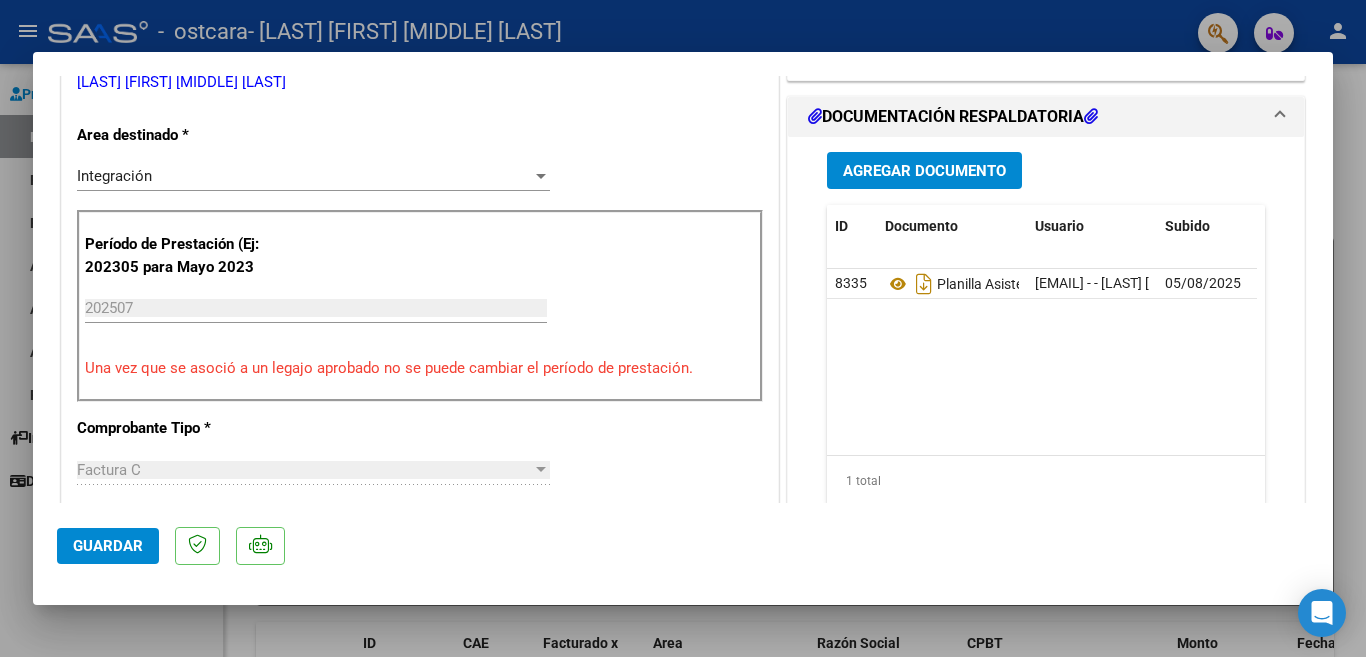 scroll, scrollTop: 88, scrollLeft: 0, axis: vertical 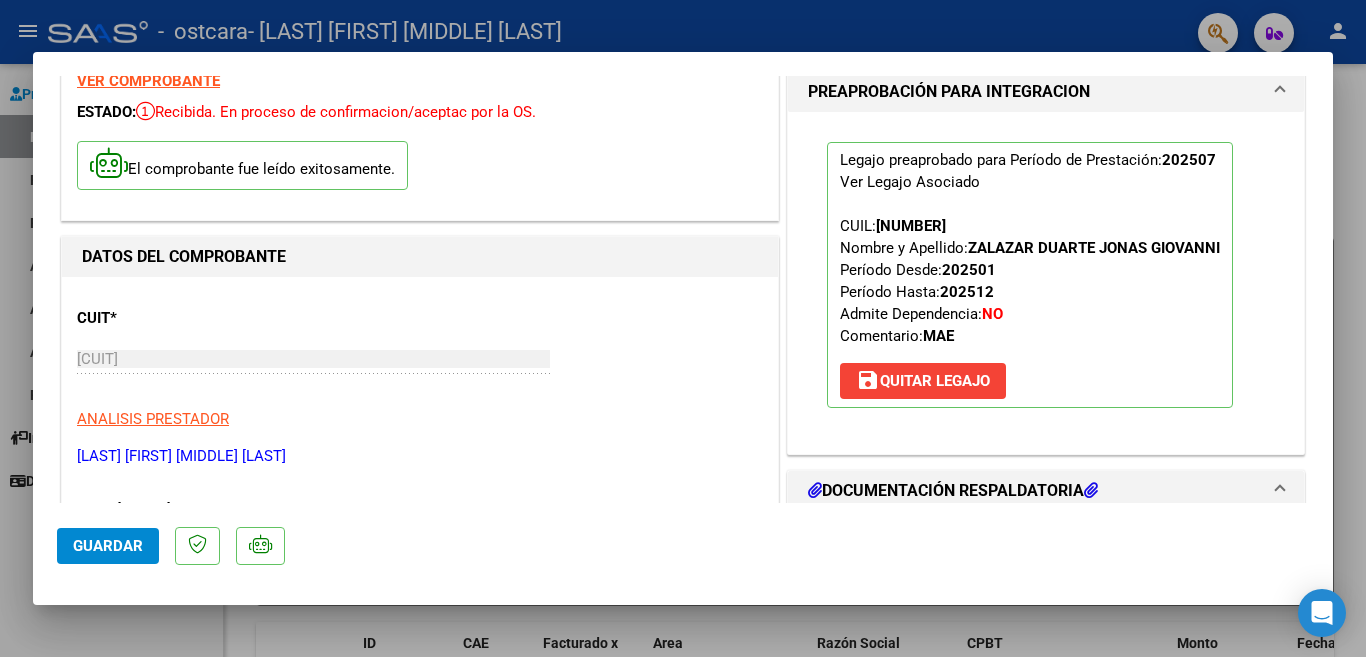 click at bounding box center [683, 328] 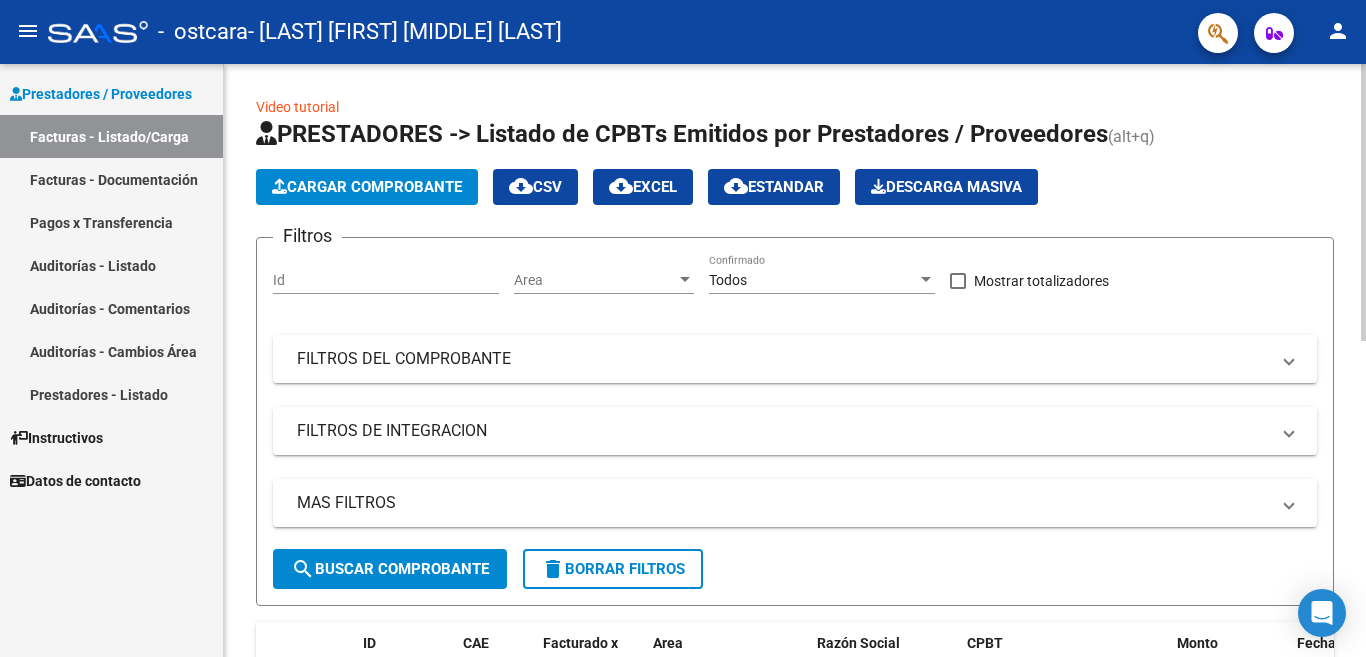 click on "Cargar Comprobante" 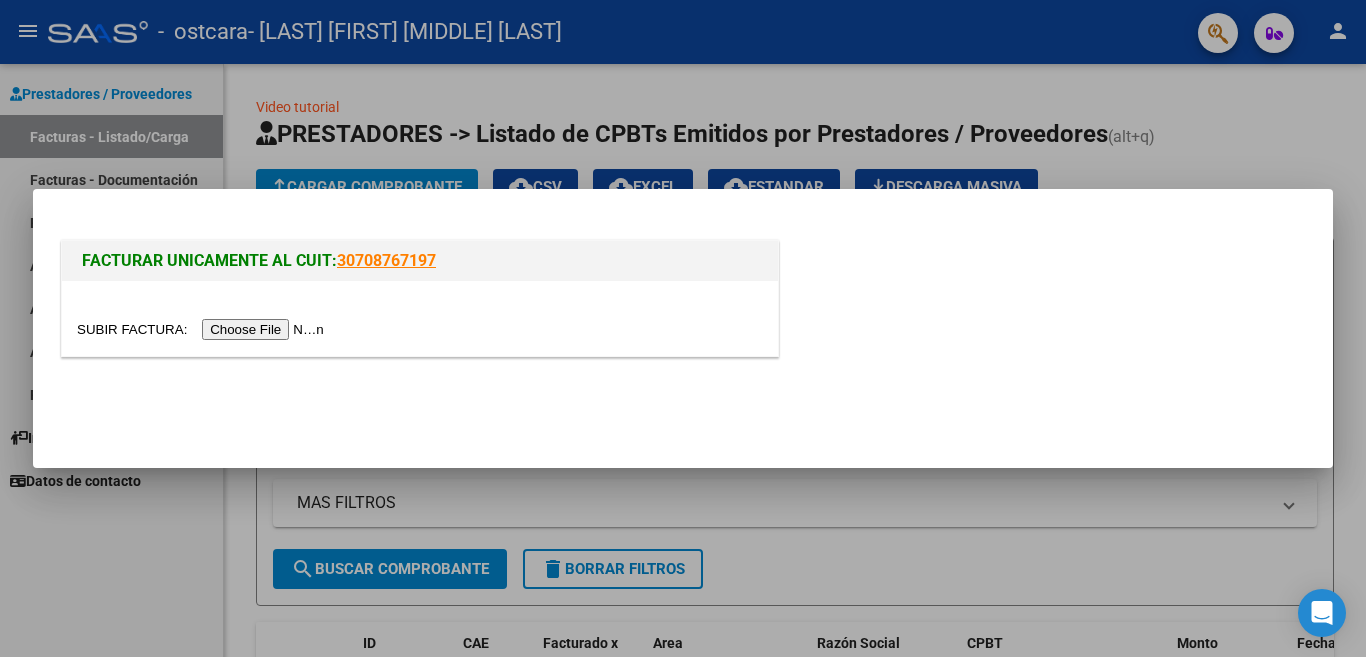 click at bounding box center (683, 328) 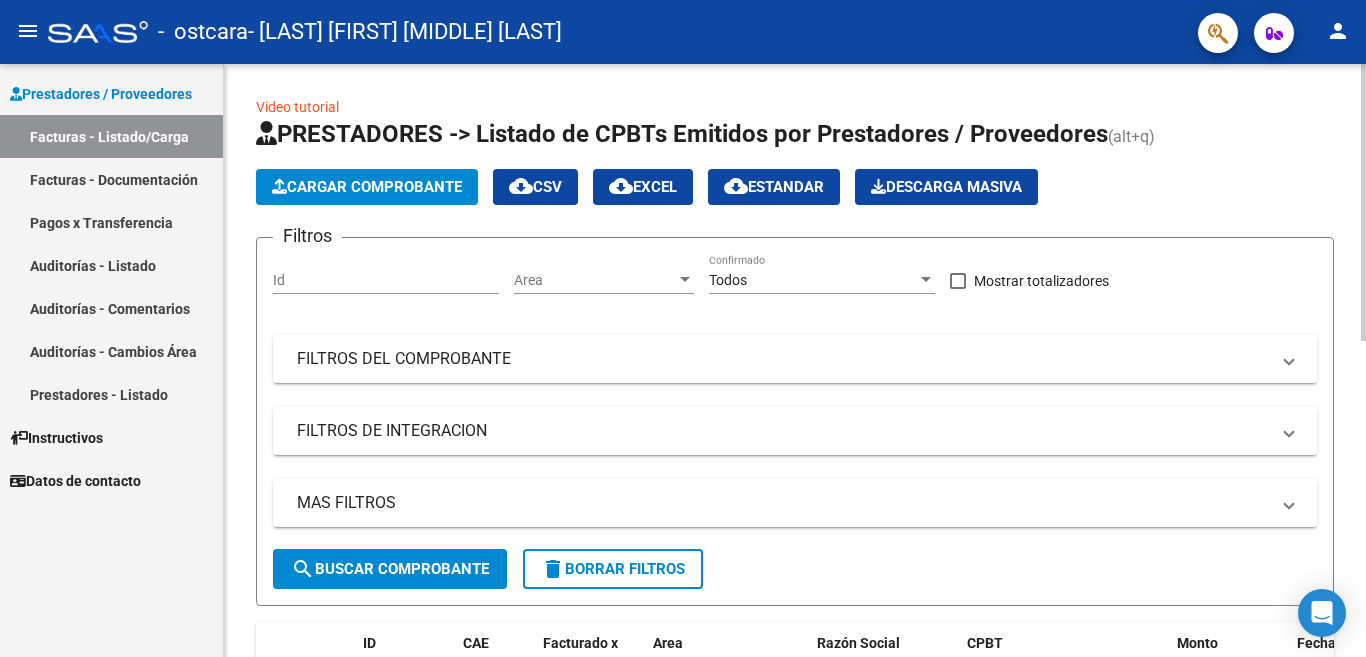 click 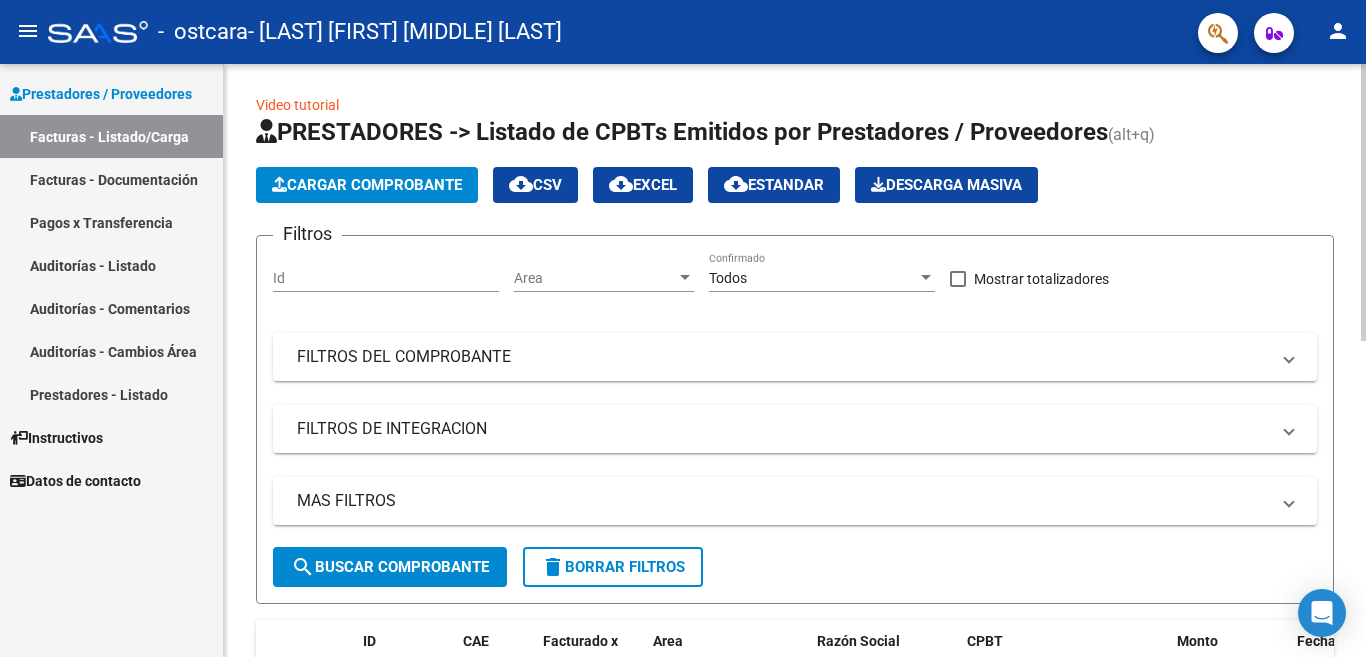 click 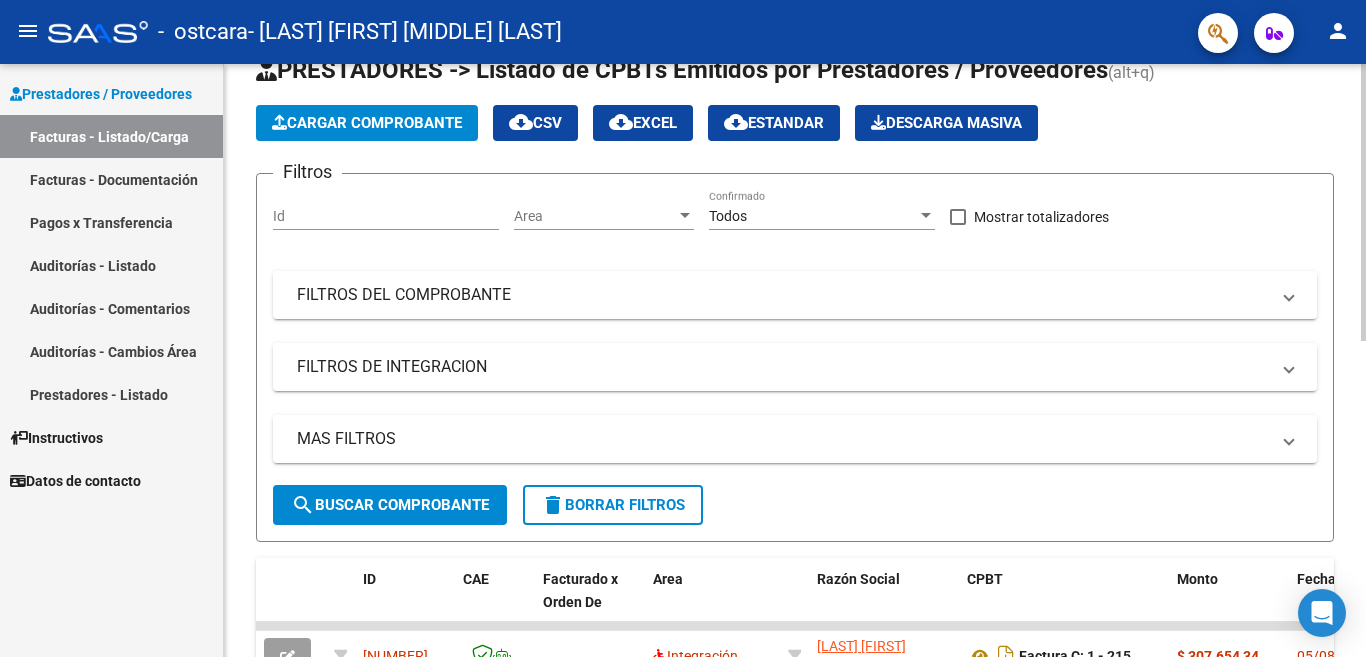 click 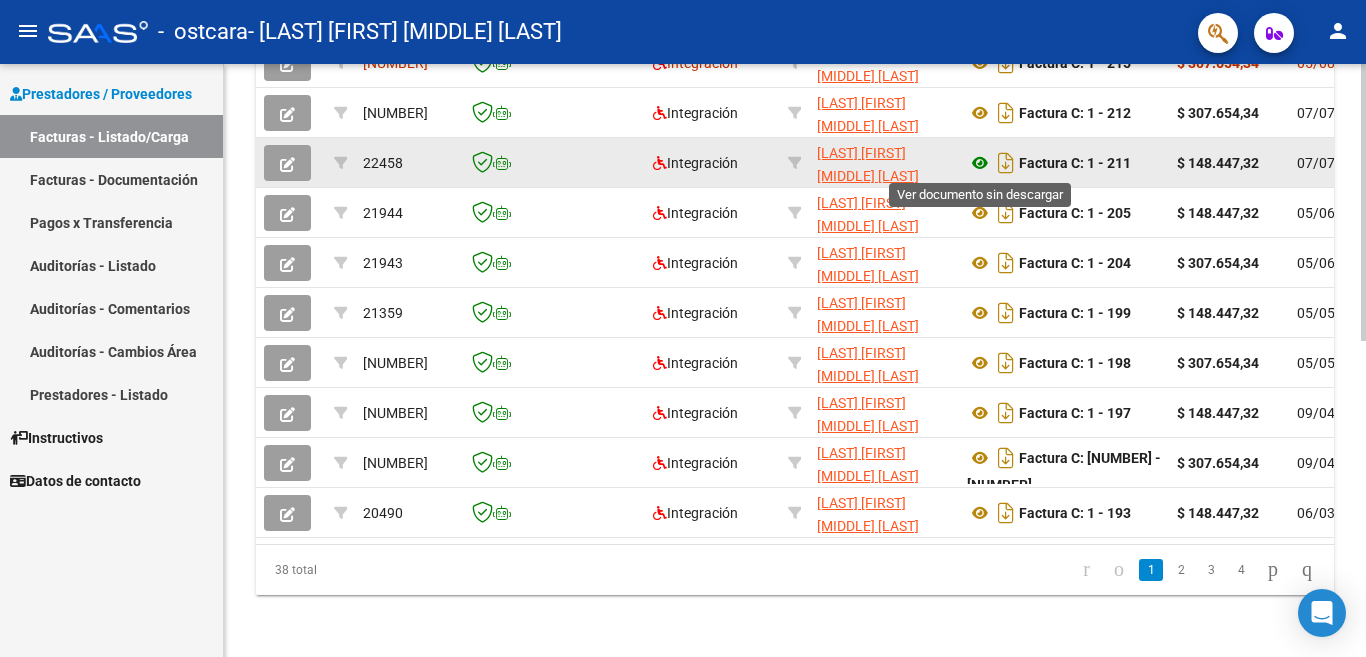click 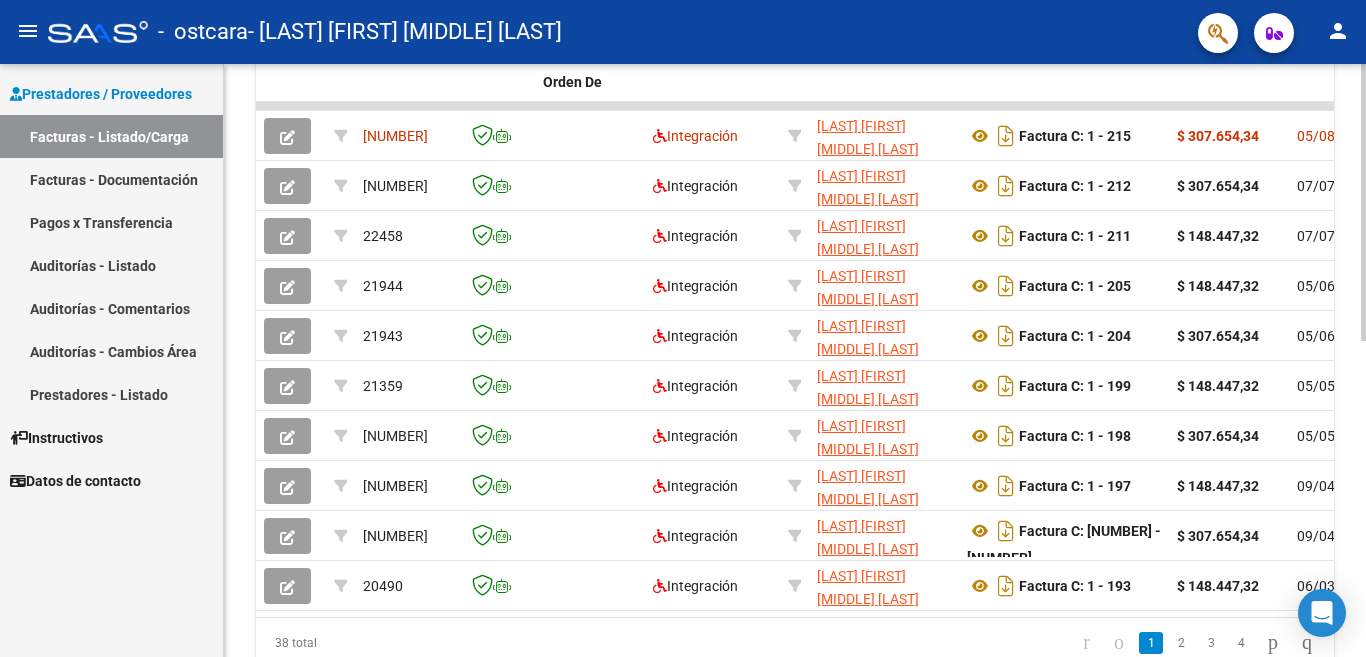 scroll, scrollTop: 577, scrollLeft: 0, axis: vertical 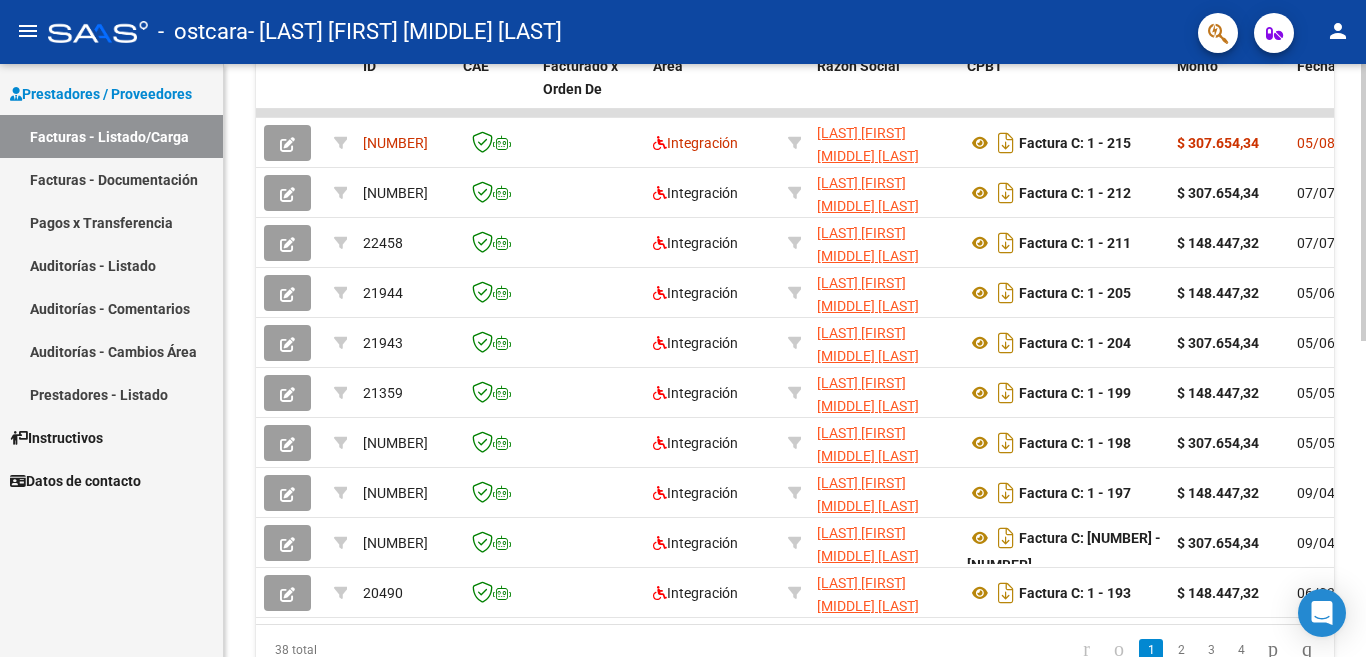 click 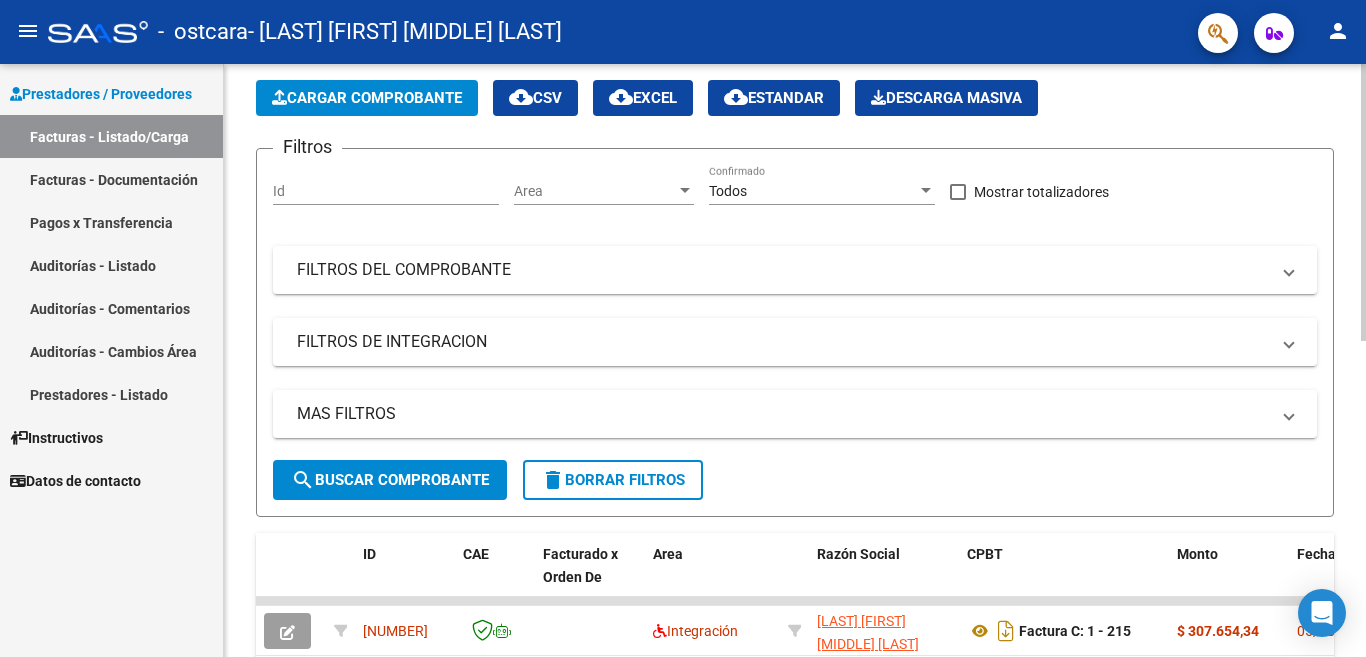 scroll, scrollTop: 14, scrollLeft: 0, axis: vertical 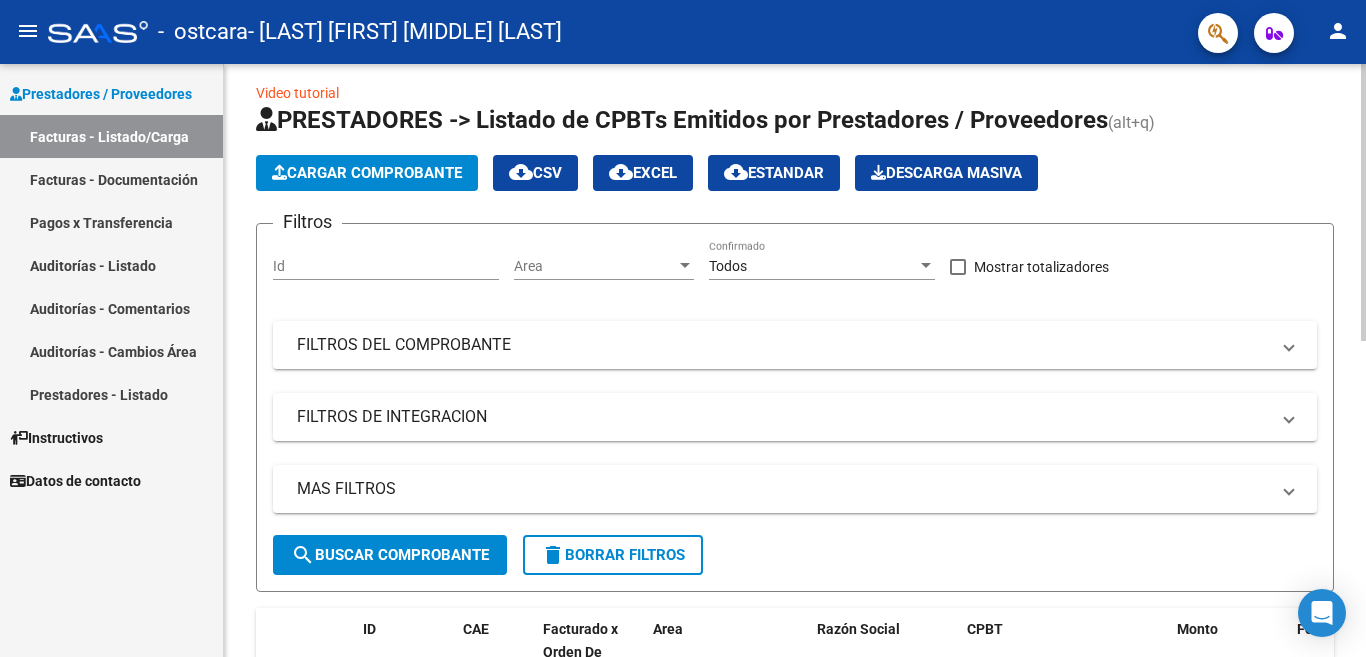 click on "Video tutorial   PRESTADORES -> Listado de CPBTs Emitidos por Prestadores / Proveedores (alt+q)   Cargar Comprobante
cloud_download  CSV  cloud_download  EXCEL  cloud_download  Estandar   Descarga Masiva
Filtros Id Area Area Todos Confirmado   Mostrar totalizadores   FILTROS DEL COMPROBANTE  Comprobante Tipo Comprobante Tipo Start date – End date Fec. Comprobante Desde / Hasta Días Emisión Desde(cant. días) Días Emisión Hasta(cant. días) CUIT / Razón Social Pto. Venta Nro. Comprobante Código SSS CAE Válido CAE Válido Todos Cargado Módulo Hosp. Todos Tiene facturacion Apócrifa Hospital Refes  FILTROS DE INTEGRACION  Período De Prestación Campos del Archivo de Rendición Devuelto x SSS (dr_envio) Todos Rendido x SSS (dr_envio) Tipo de Registro Tipo de Registro Período Presentación Período Presentación Campos del Legajo Asociado (preaprobación) Afiliado Legajo (cuil/nombre) Todos Solo facturas preaprobadas  MAS FILTROS  Todos Con Doc. Respaldatoria Todos Con Trazabilidad Todos – – 0" 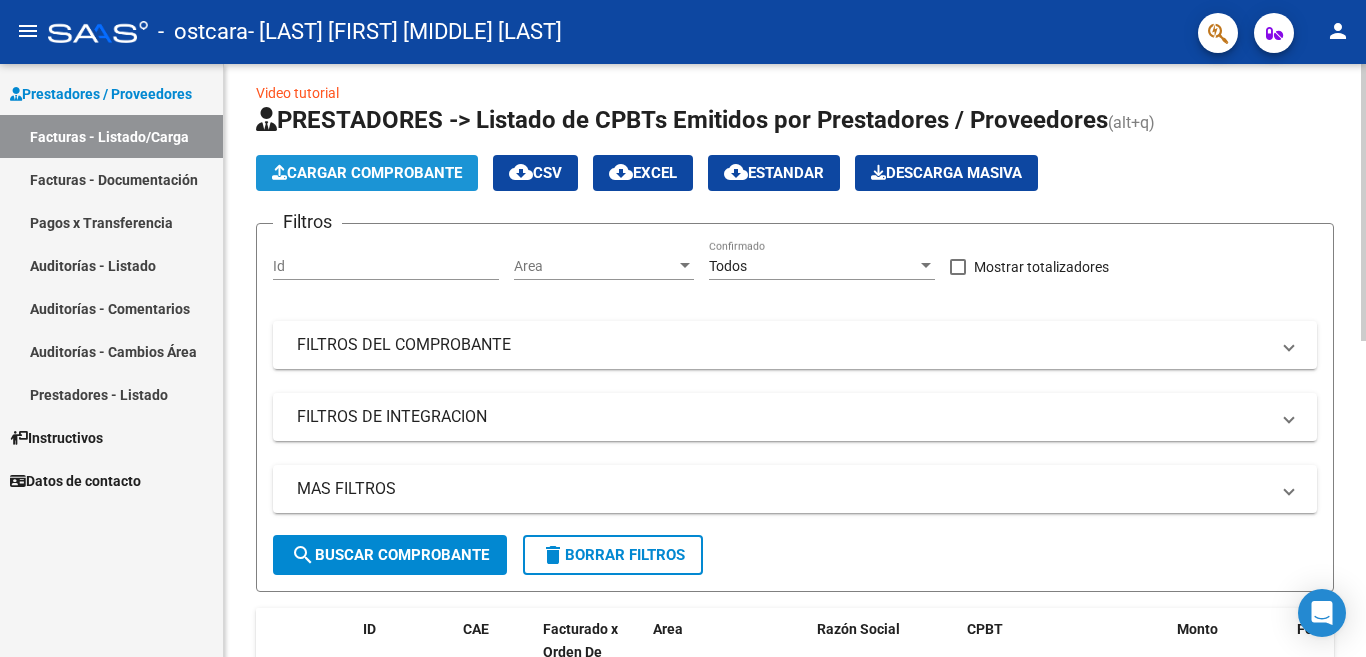 click on "Cargar Comprobante" 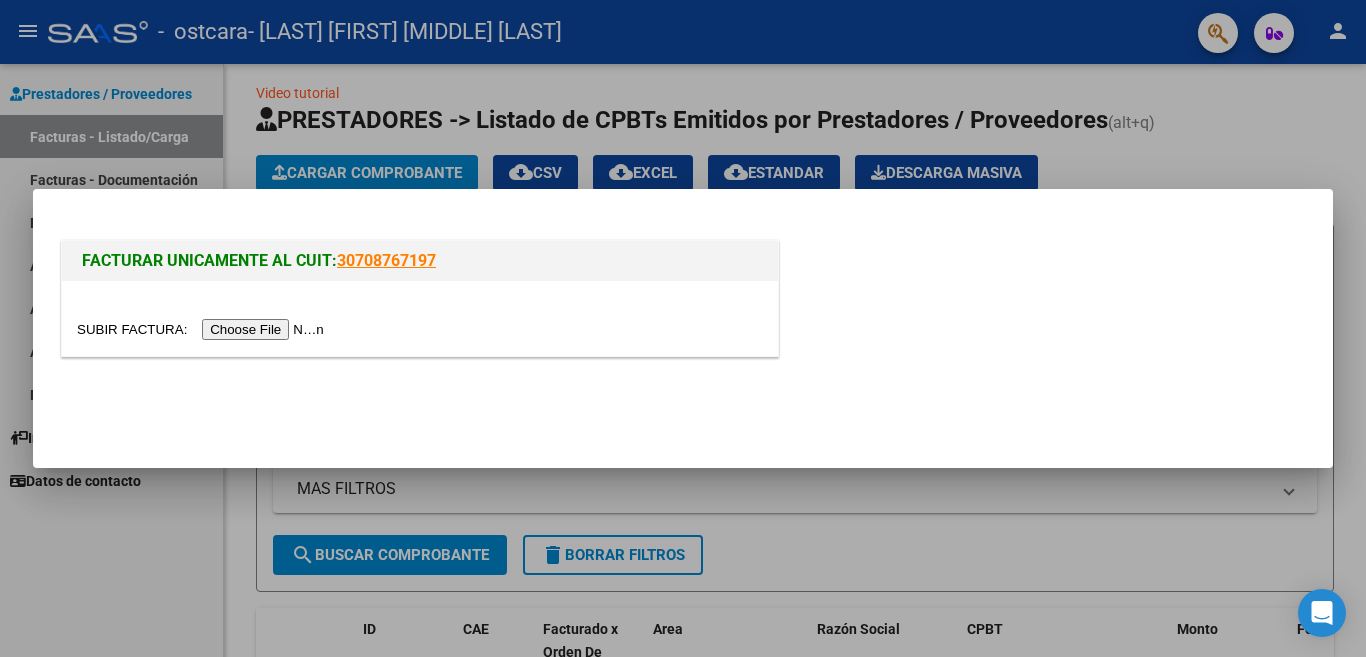 click at bounding box center [203, 329] 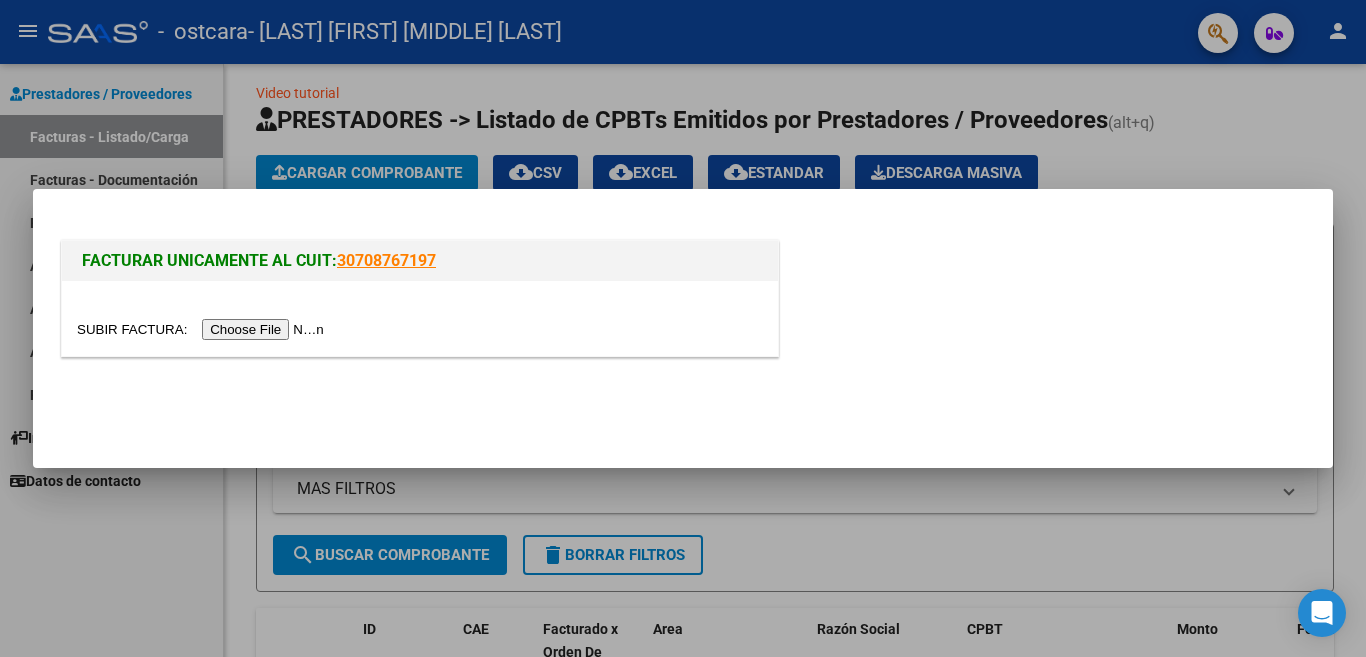 click at bounding box center (203, 329) 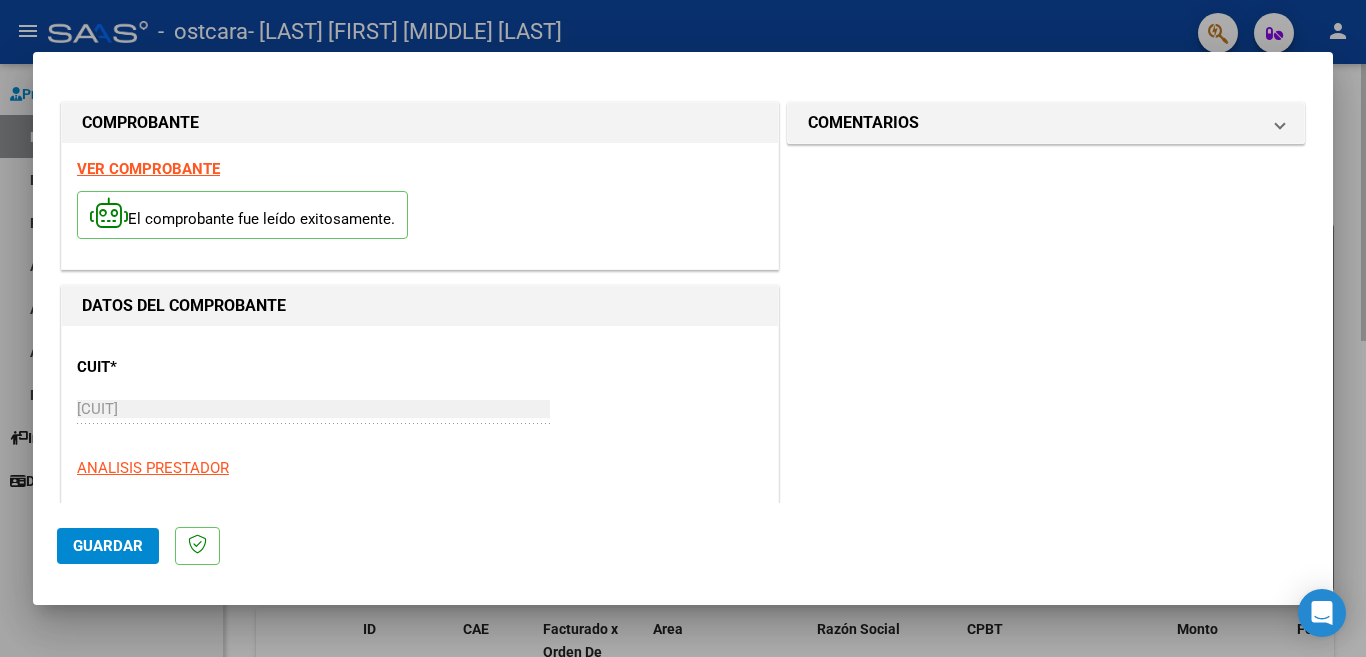 click at bounding box center [683, 328] 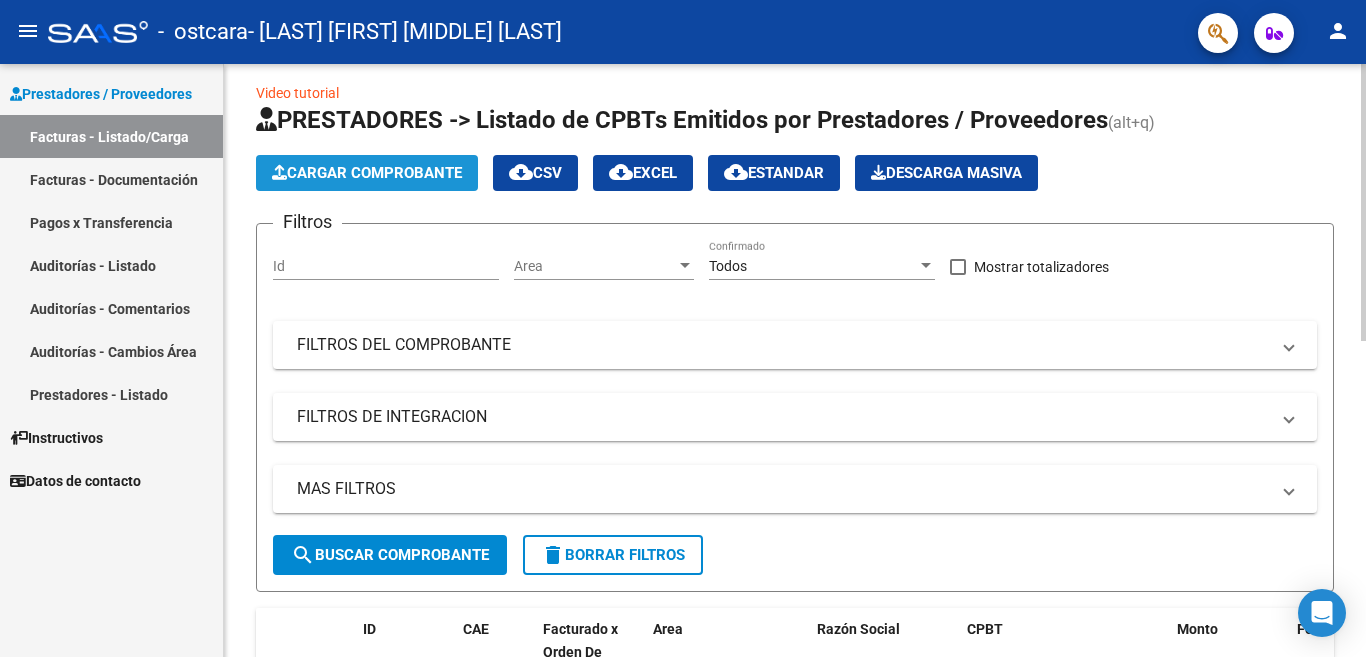 click on "Cargar Comprobante" 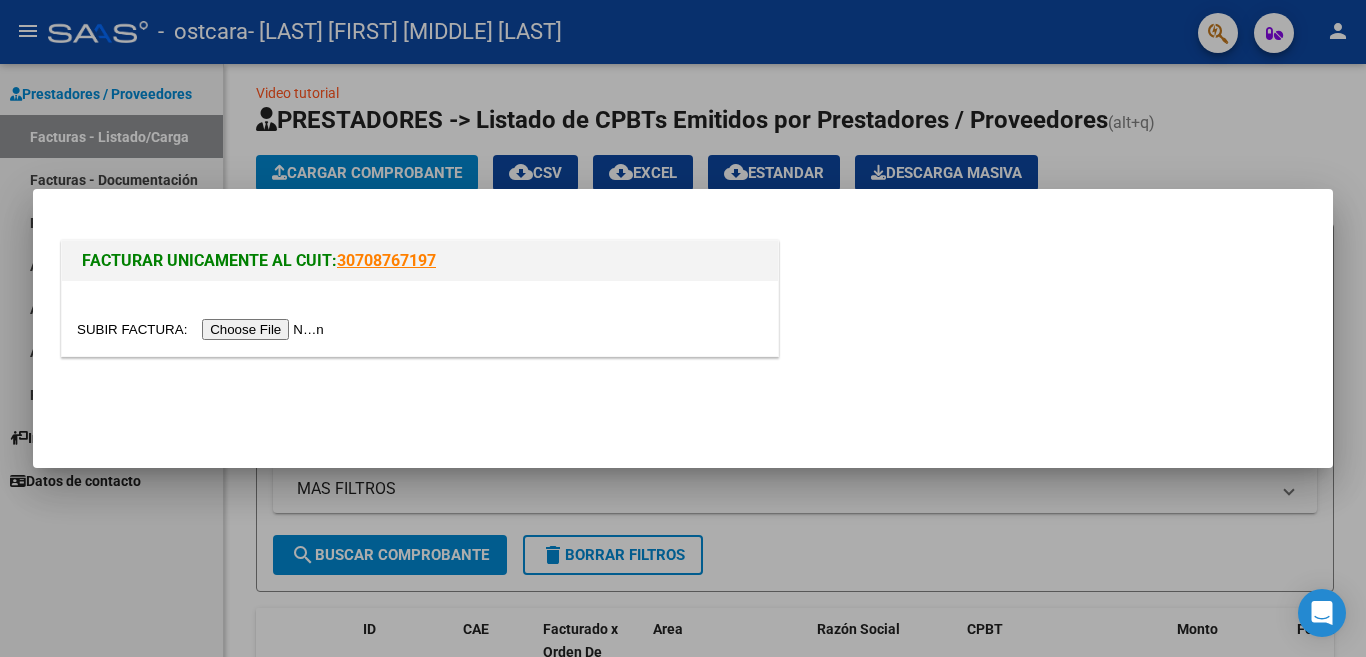 click at bounding box center [203, 329] 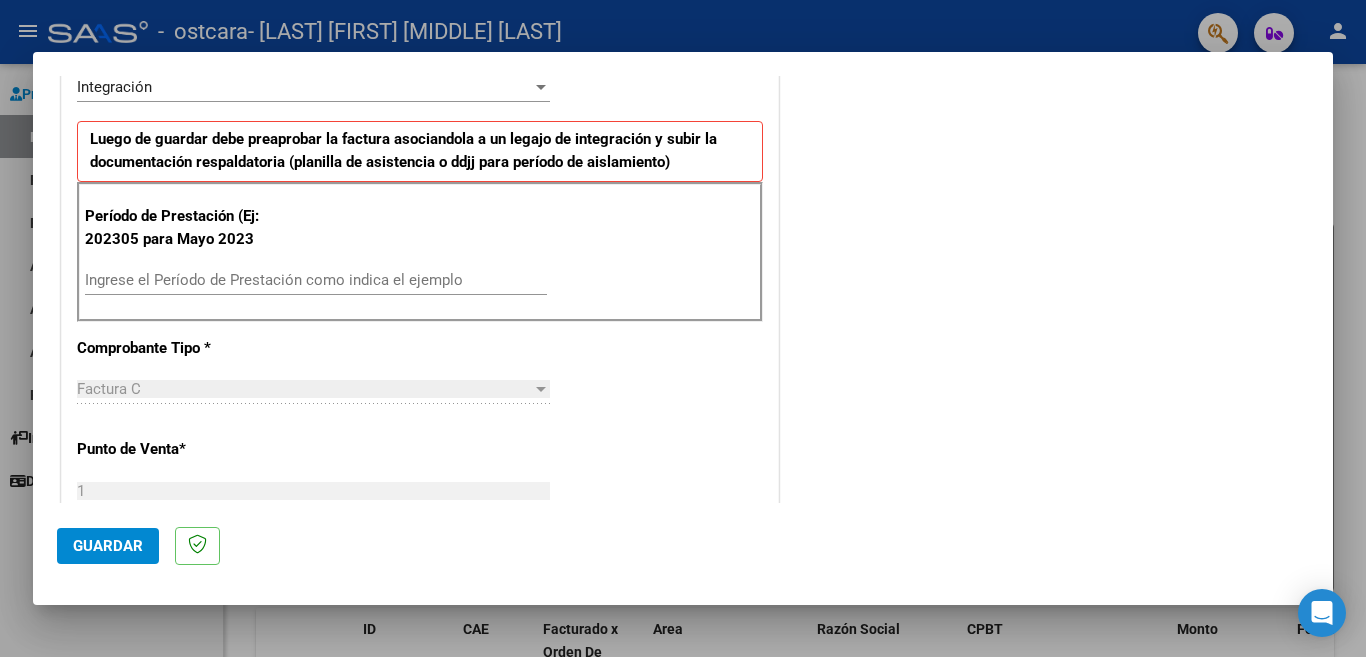 scroll, scrollTop: 480, scrollLeft: 0, axis: vertical 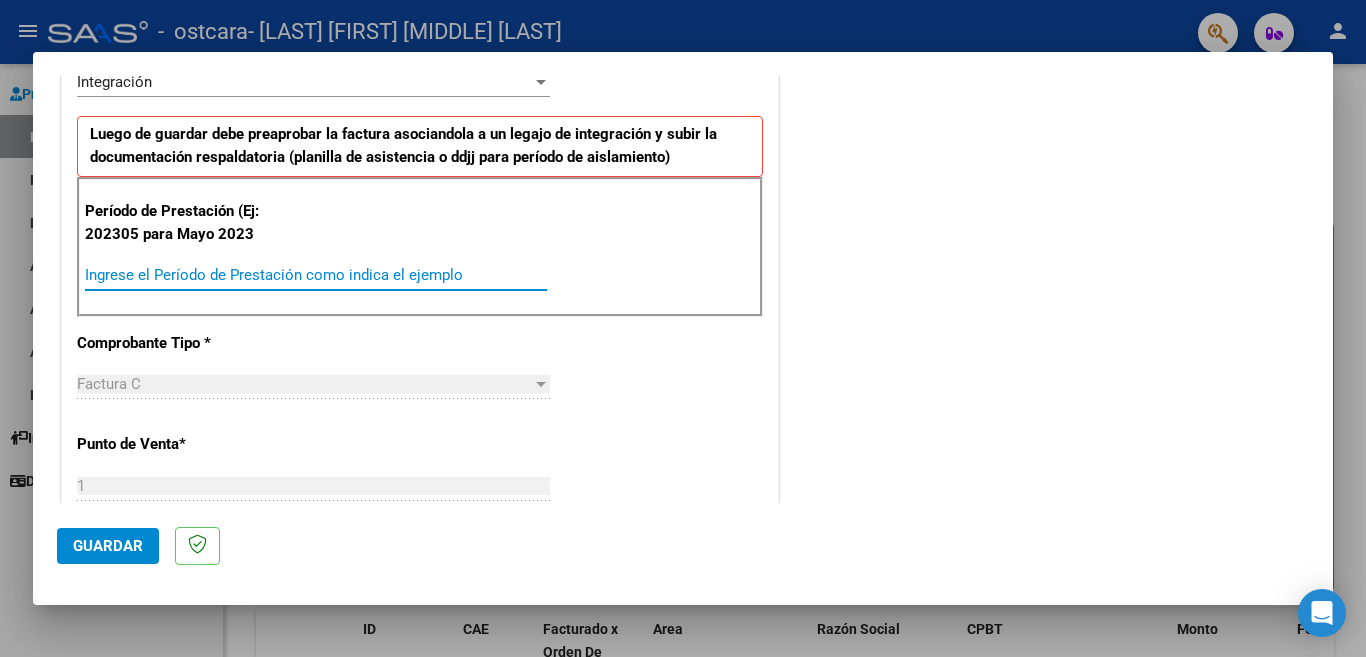 click on "Ingrese el Período de Prestación como indica el ejemplo" at bounding box center (316, 275) 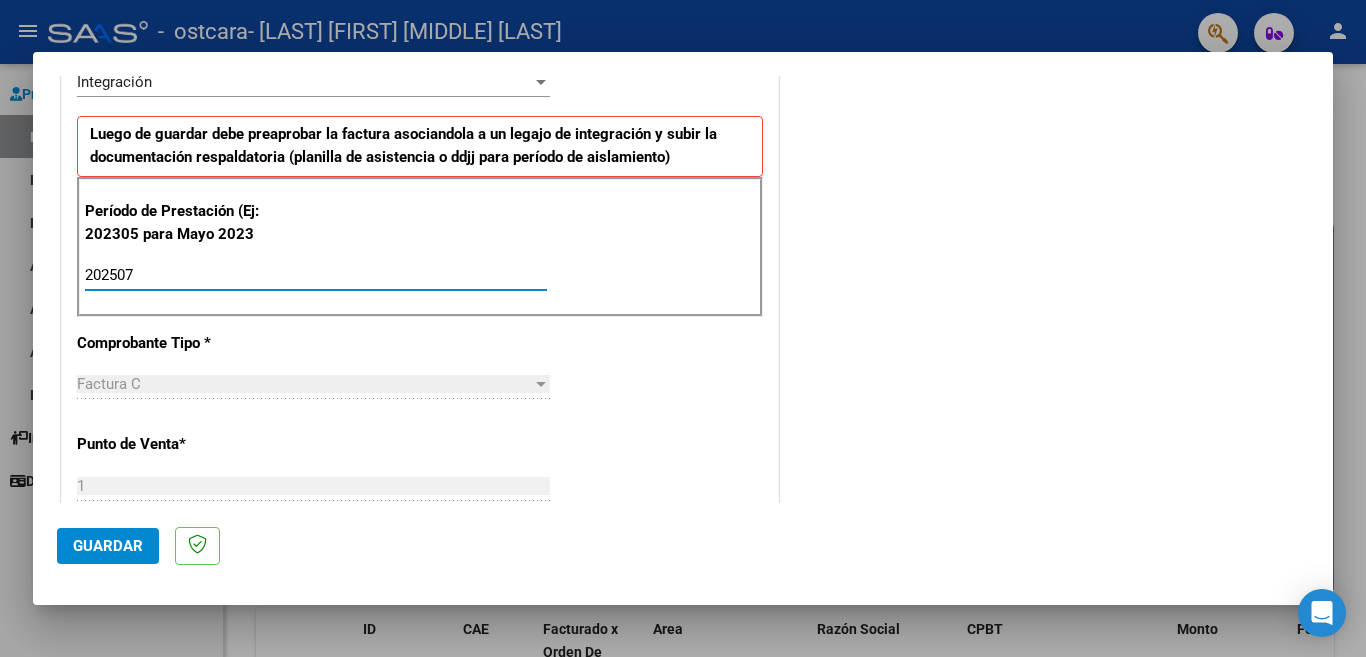 type on "202507" 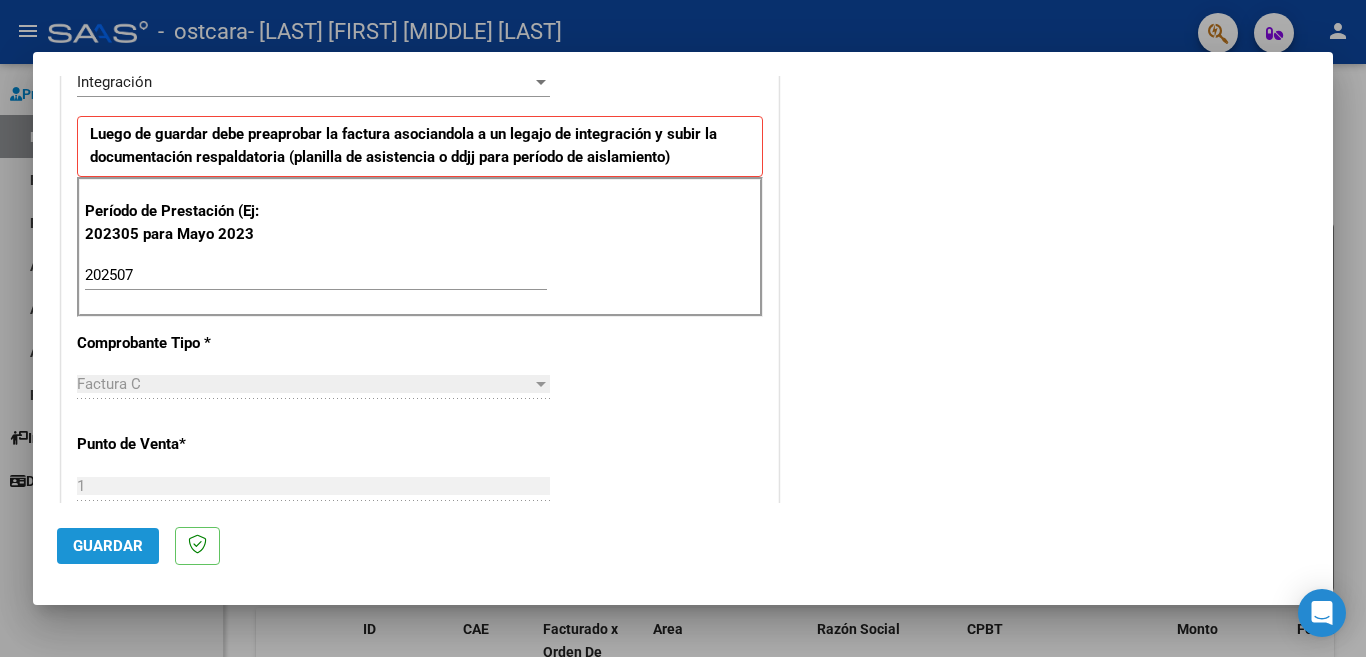 click on "Guardar" 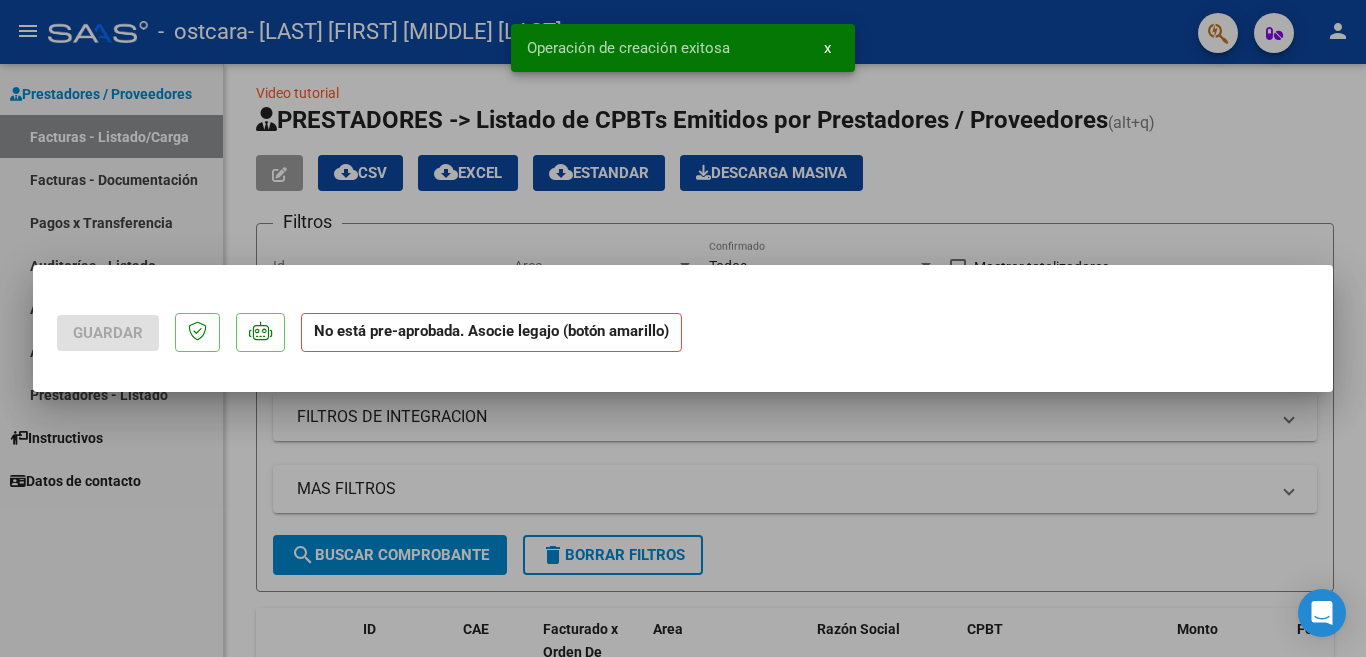 scroll, scrollTop: 0, scrollLeft: 0, axis: both 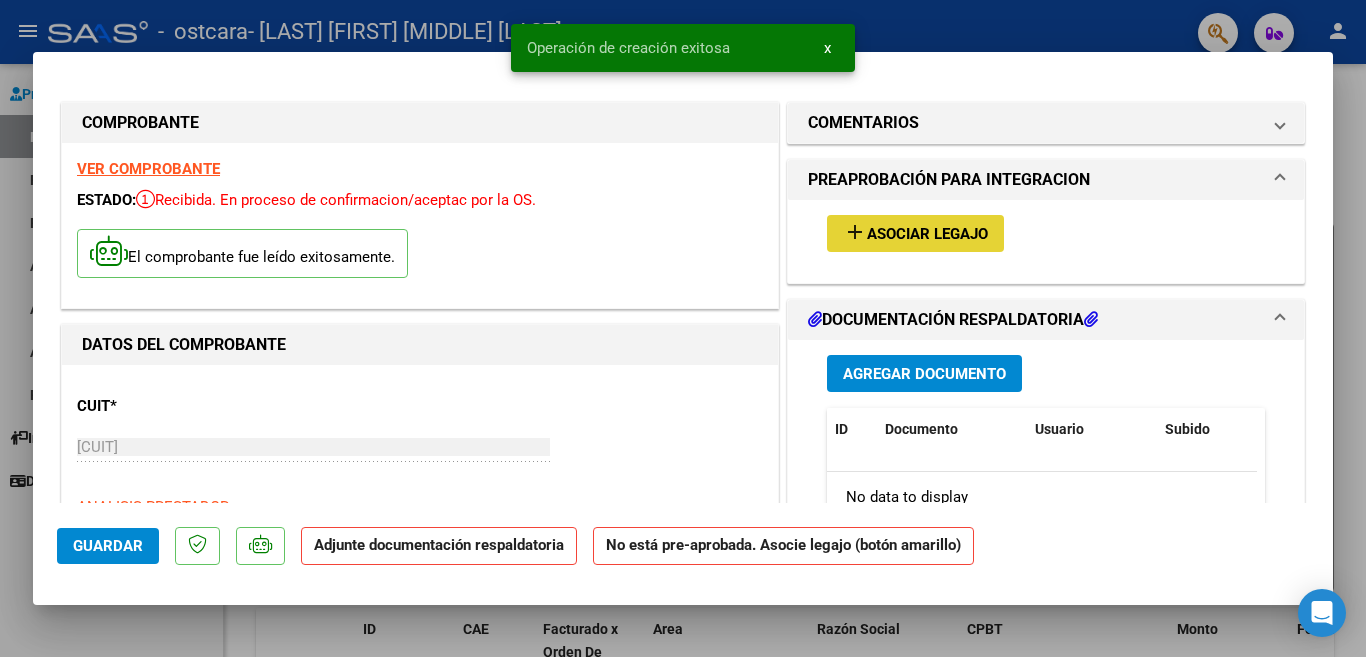click on "Asociar Legajo" at bounding box center (927, 234) 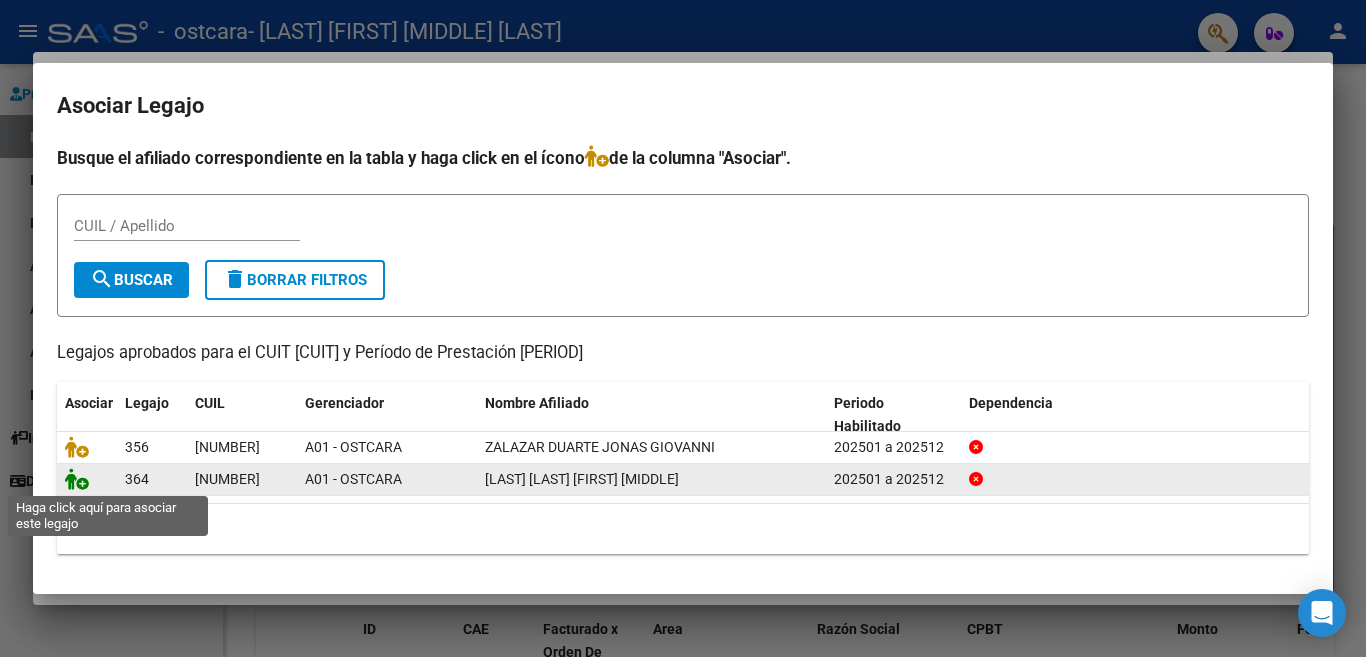 click 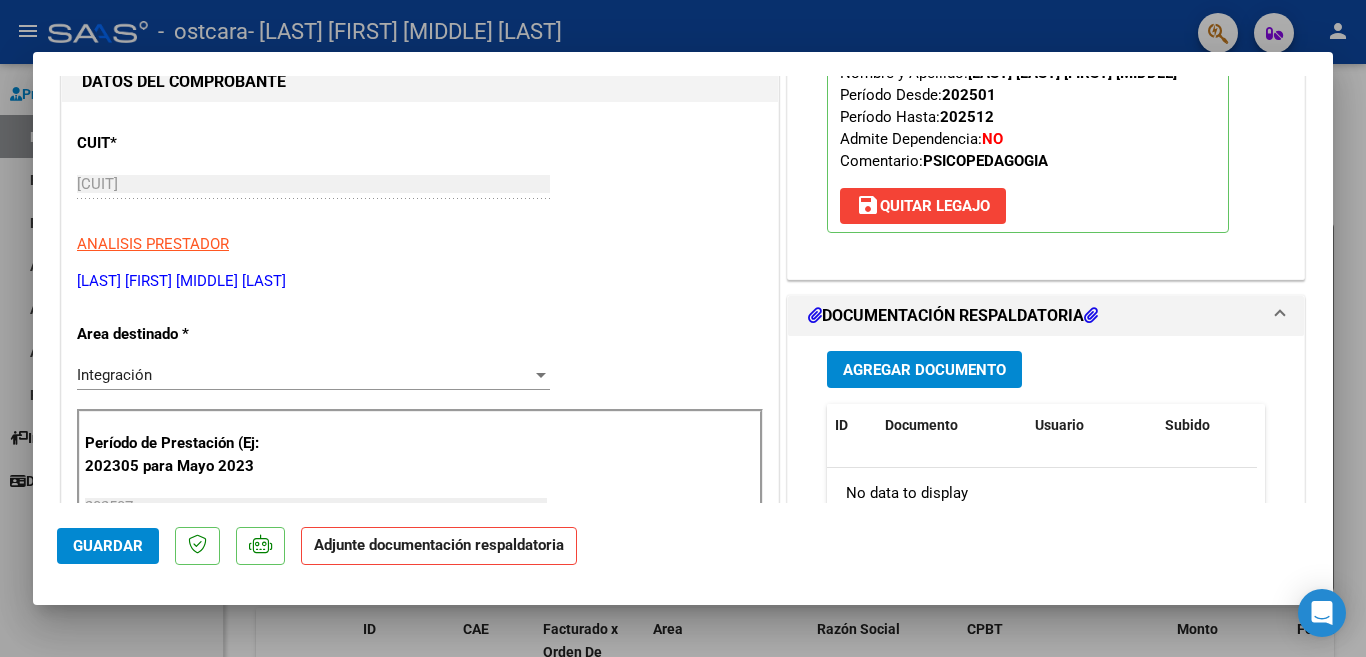 scroll, scrollTop: 280, scrollLeft: 0, axis: vertical 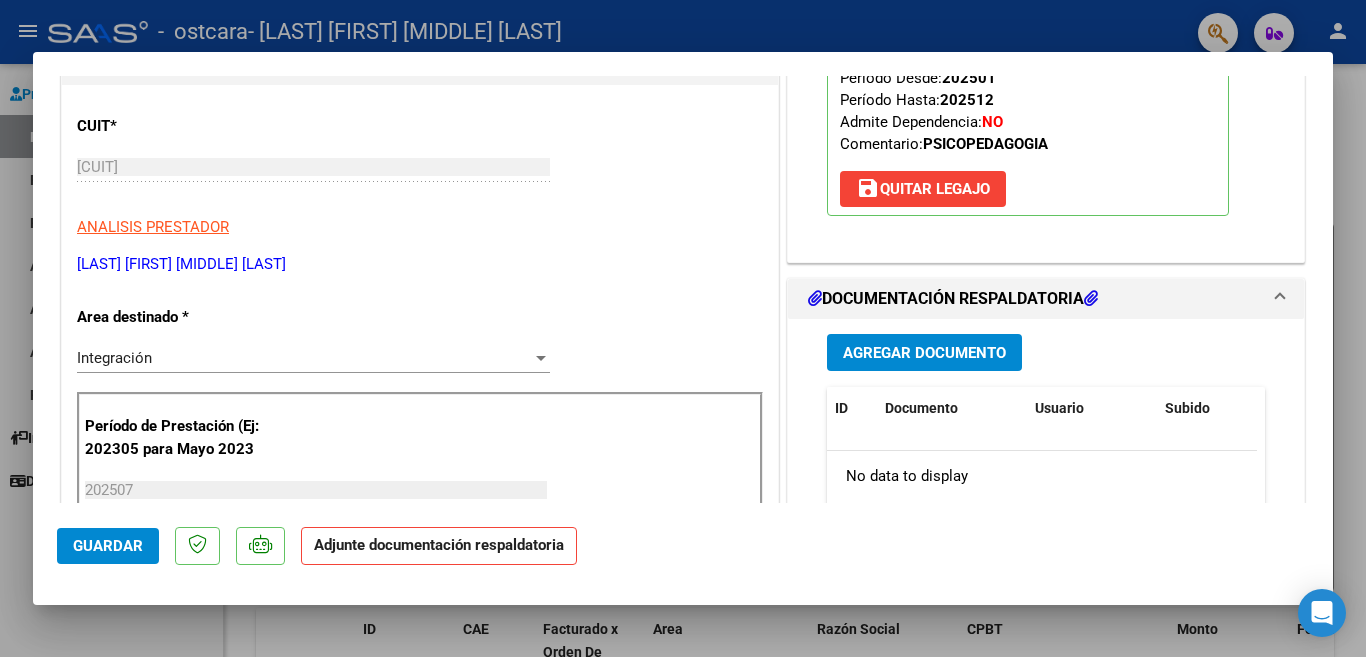 click on "Agregar Documento" at bounding box center (924, 353) 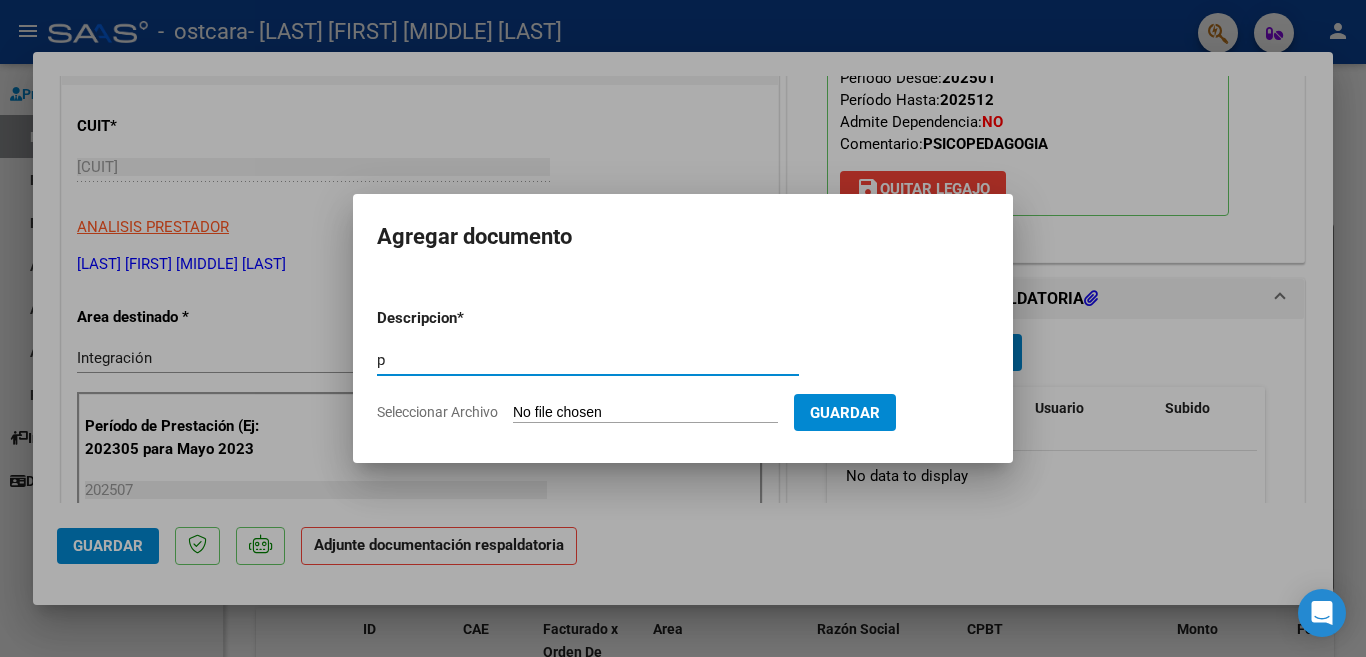 type on "PLANILLA DE ASISTENCIA" 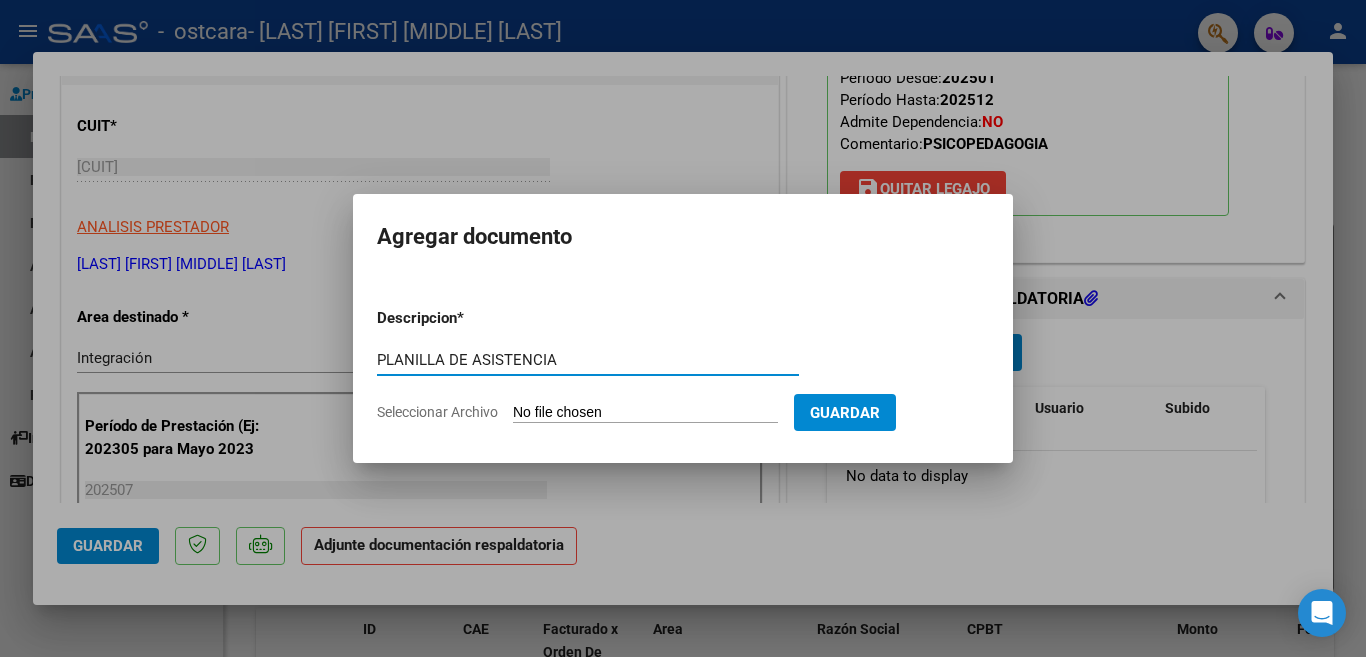click on "Seleccionar Archivo" at bounding box center (645, 413) 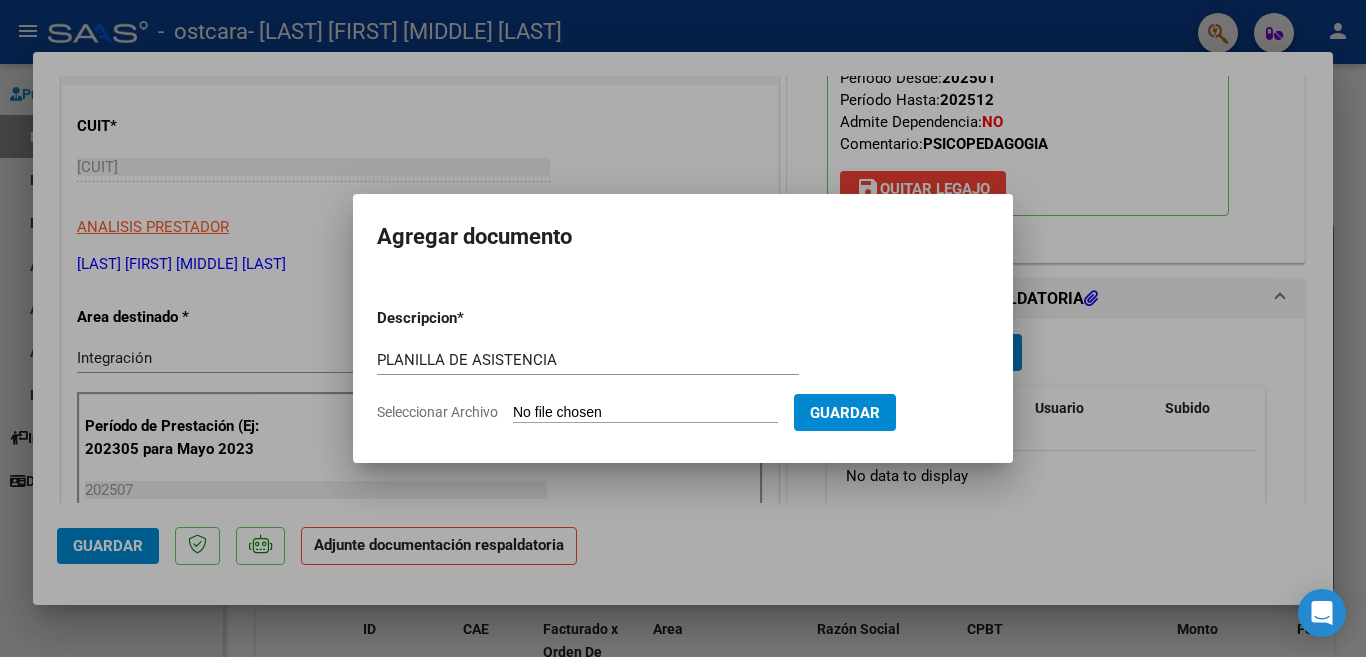 type on "C:\fakepath\[FILENAME] [DATE] [TIME].pdf" 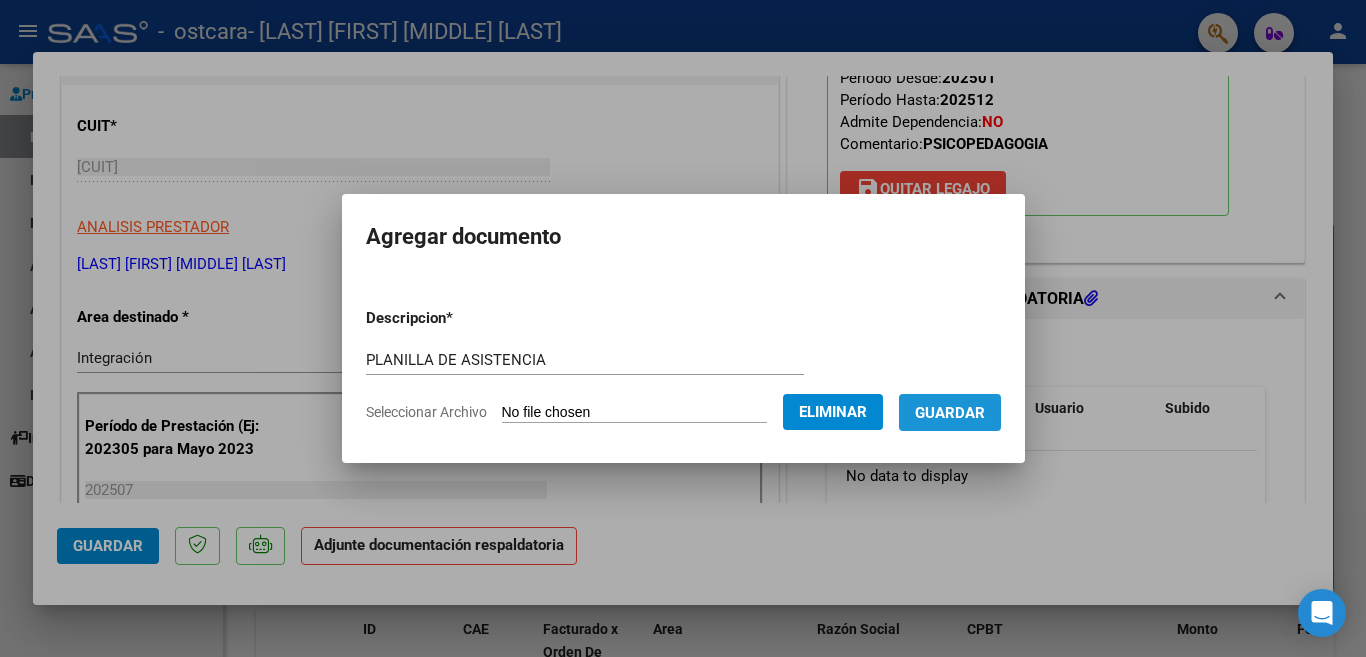 click on "Guardar" at bounding box center (950, 413) 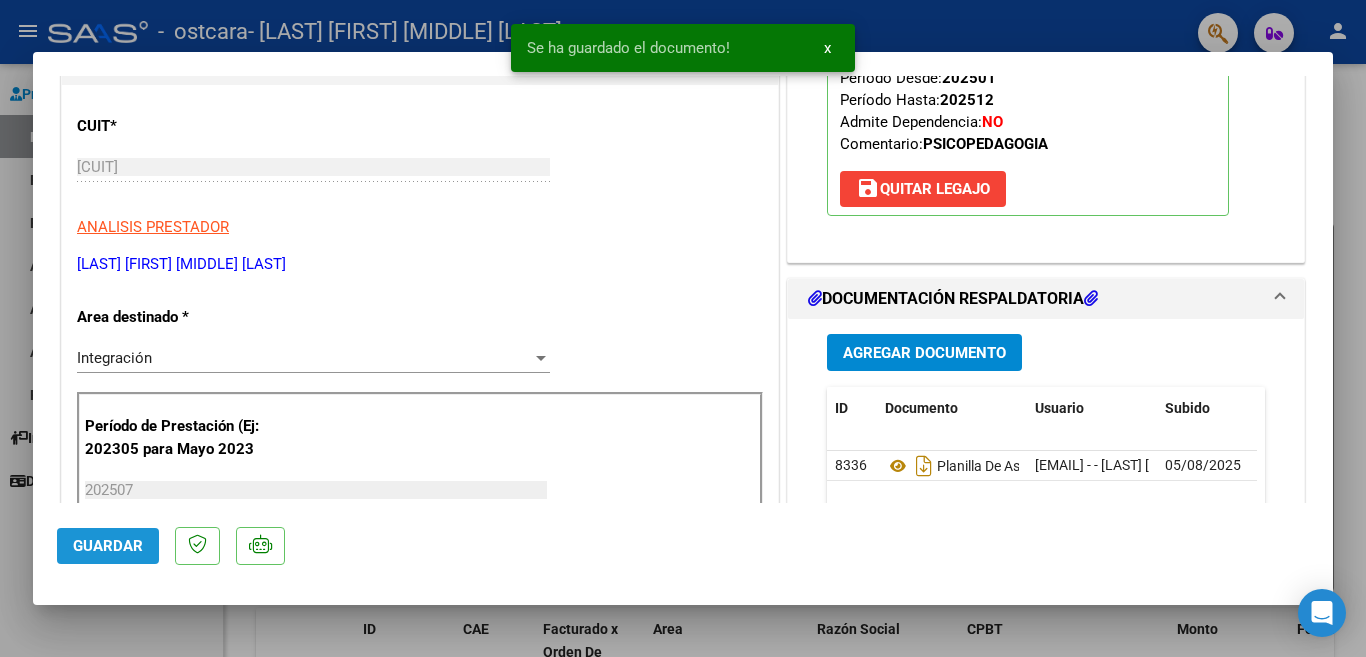 click on "Guardar" 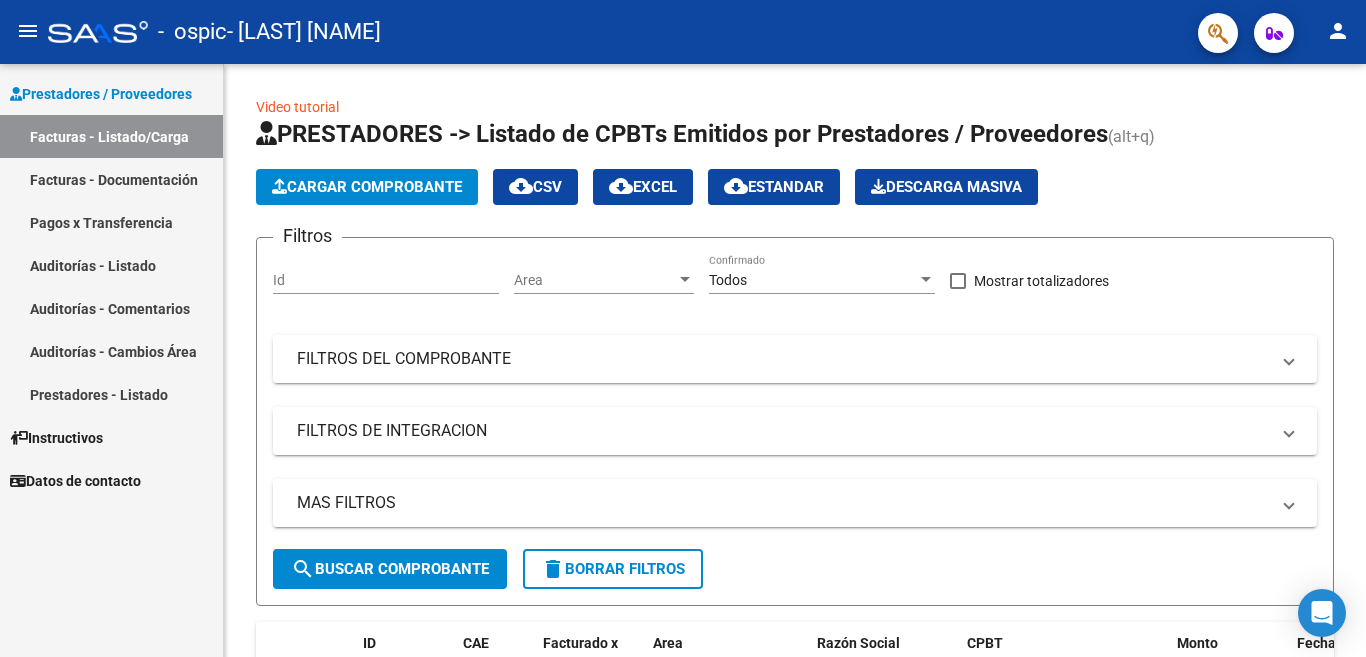 scroll, scrollTop: 0, scrollLeft: 0, axis: both 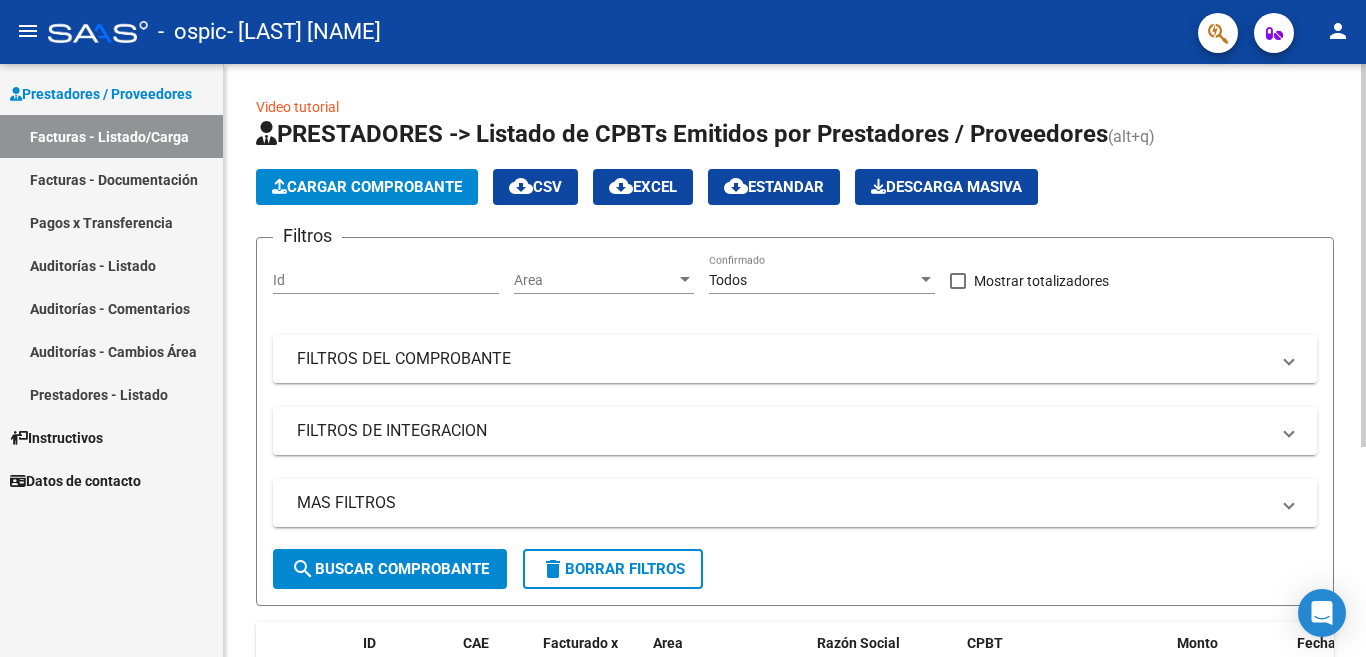 click 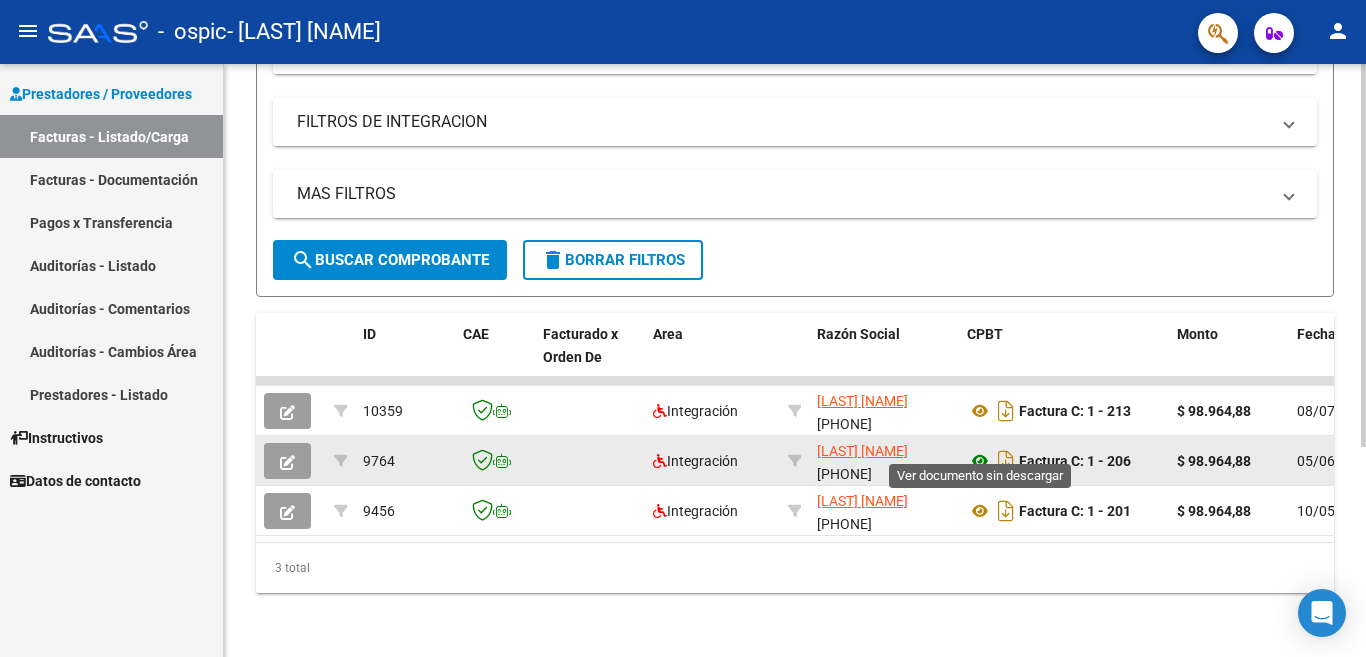 click 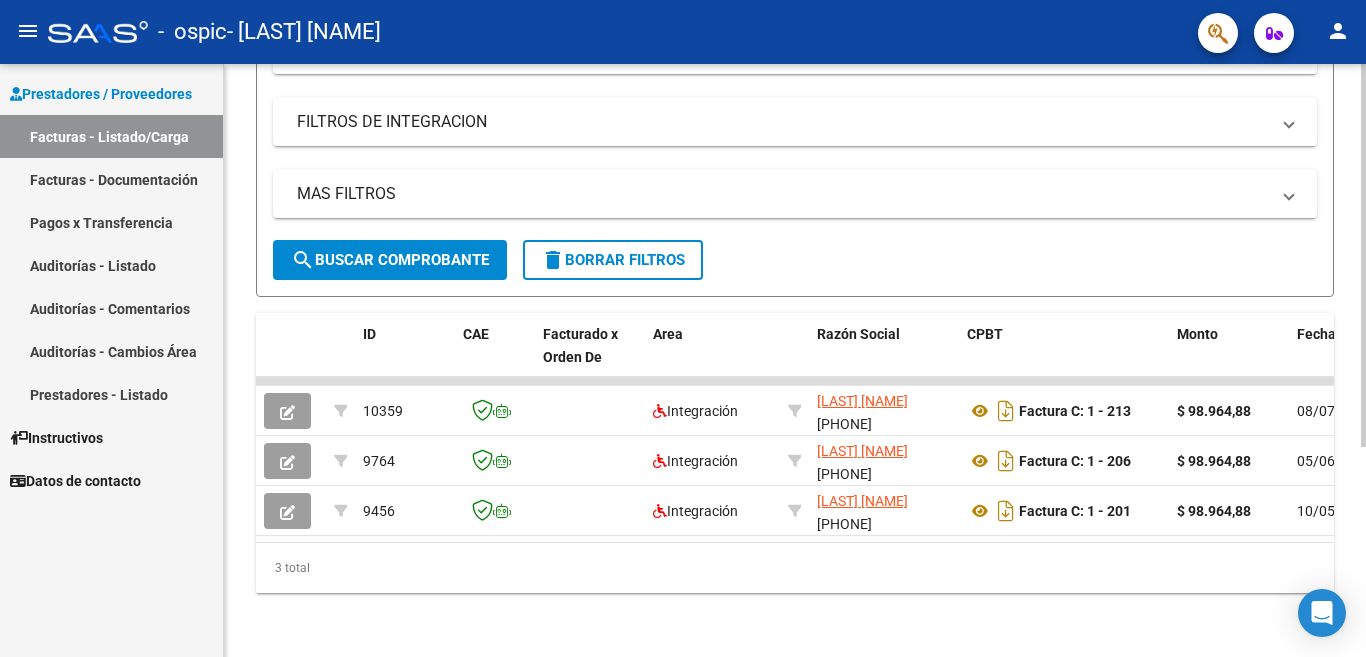 click on "search  Buscar Comprobante" 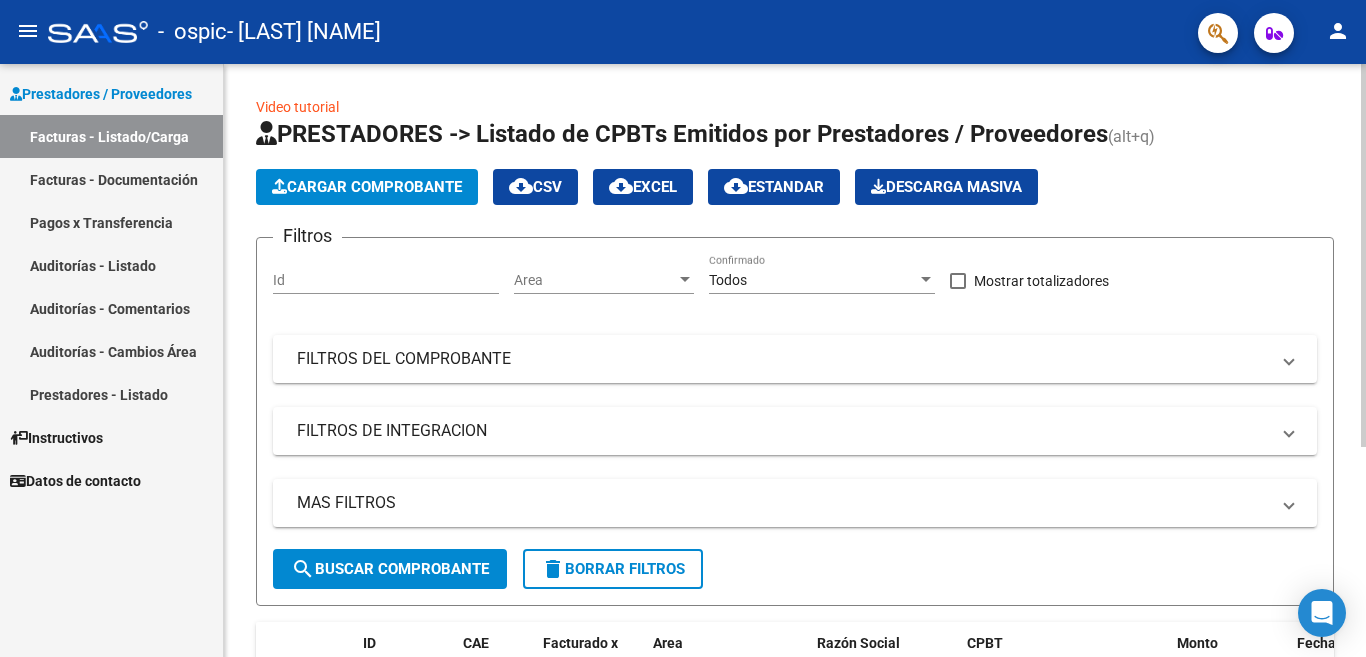 click 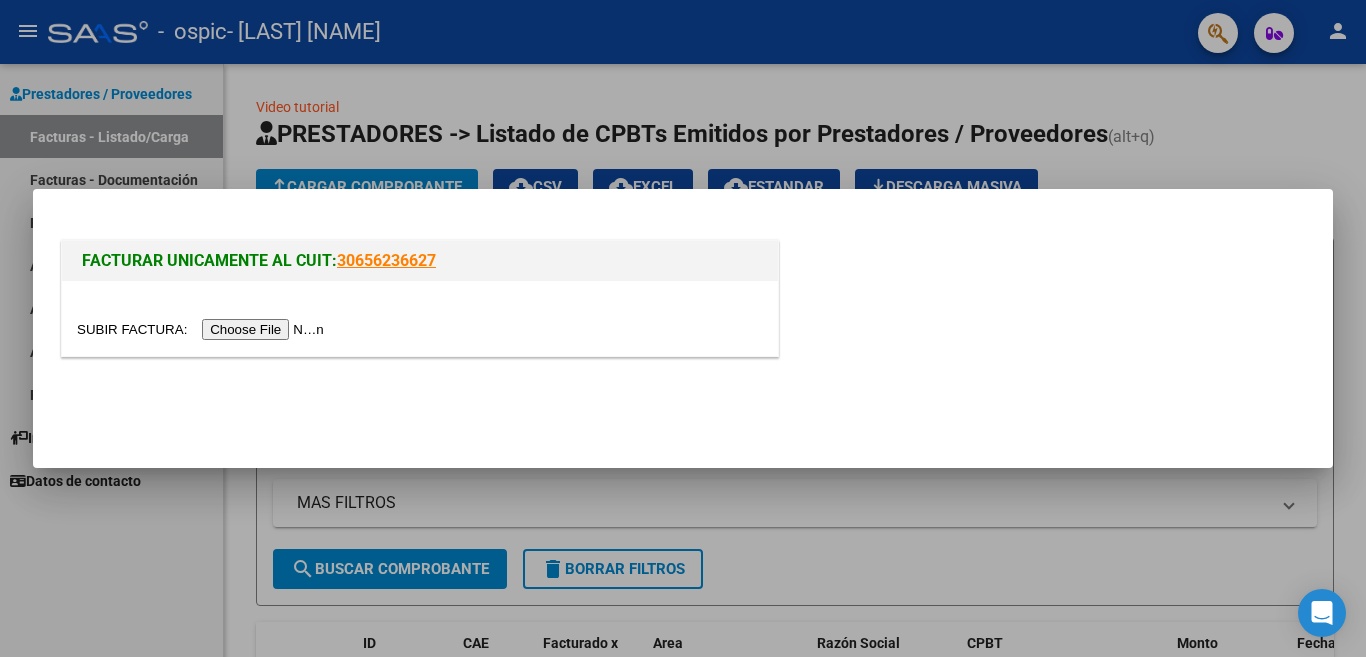 click at bounding box center [203, 329] 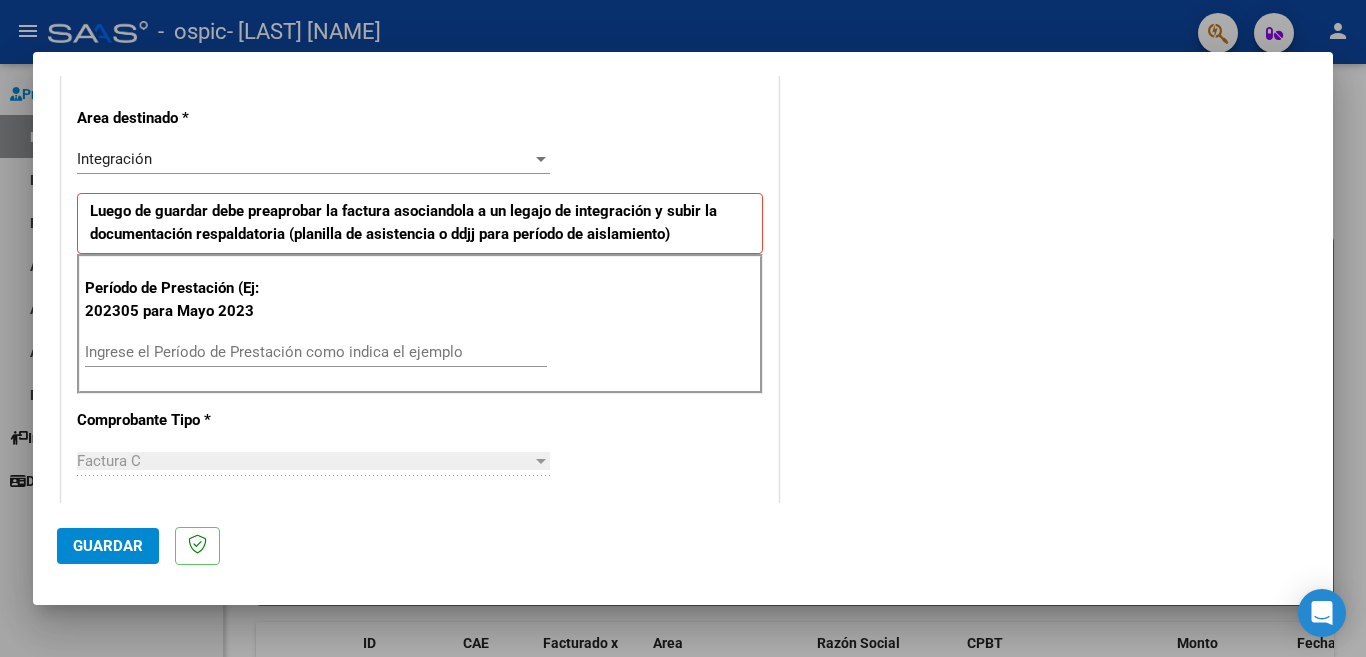 scroll, scrollTop: 440, scrollLeft: 0, axis: vertical 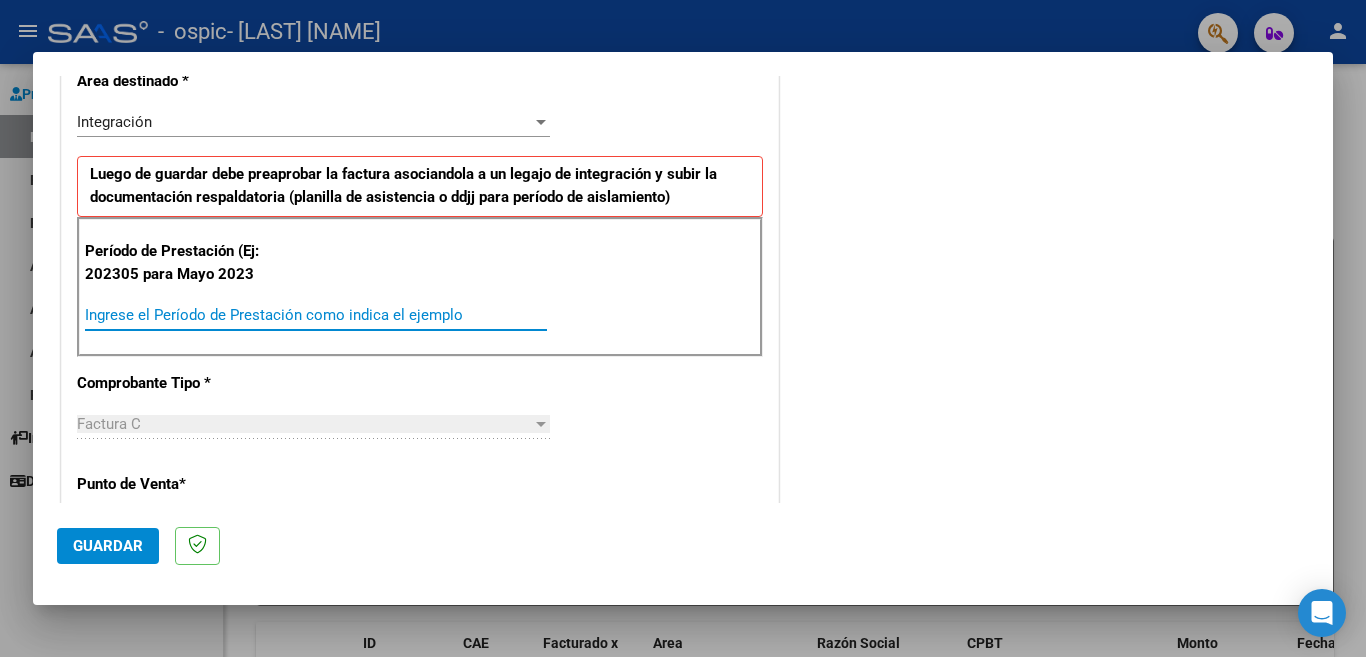 click on "Ingrese el Período de Prestación como indica el ejemplo" at bounding box center (316, 315) 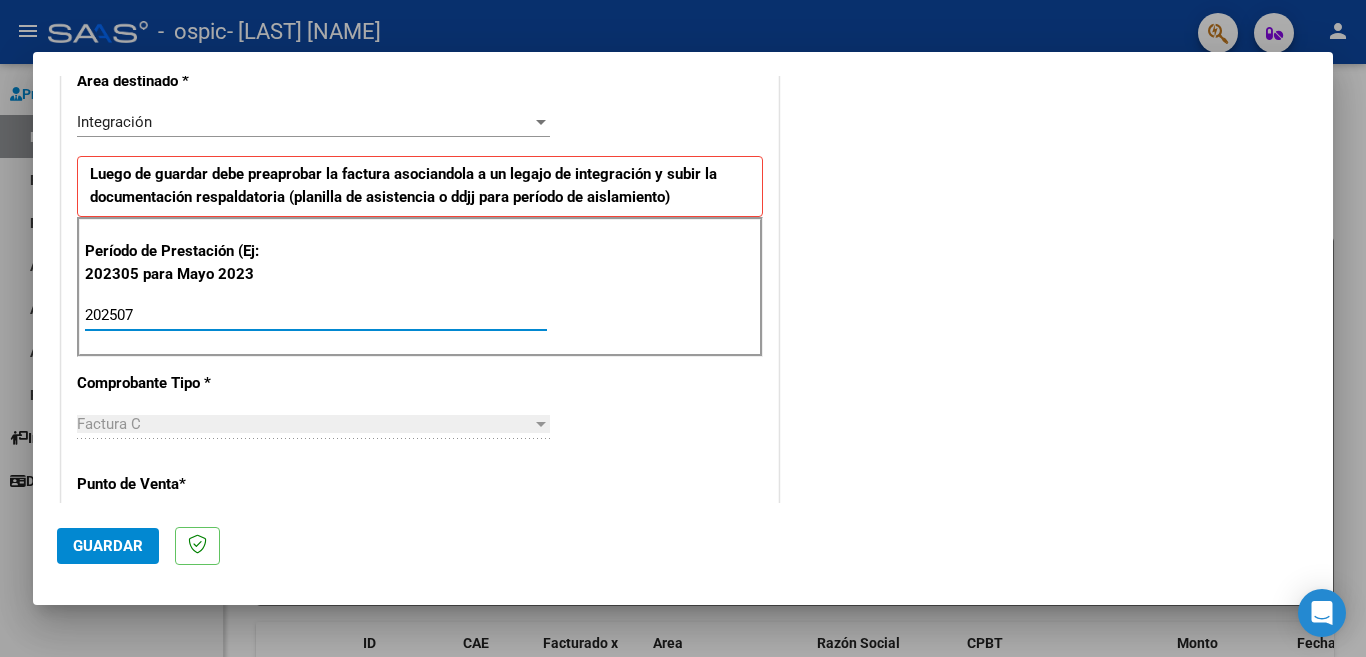 type on "202507" 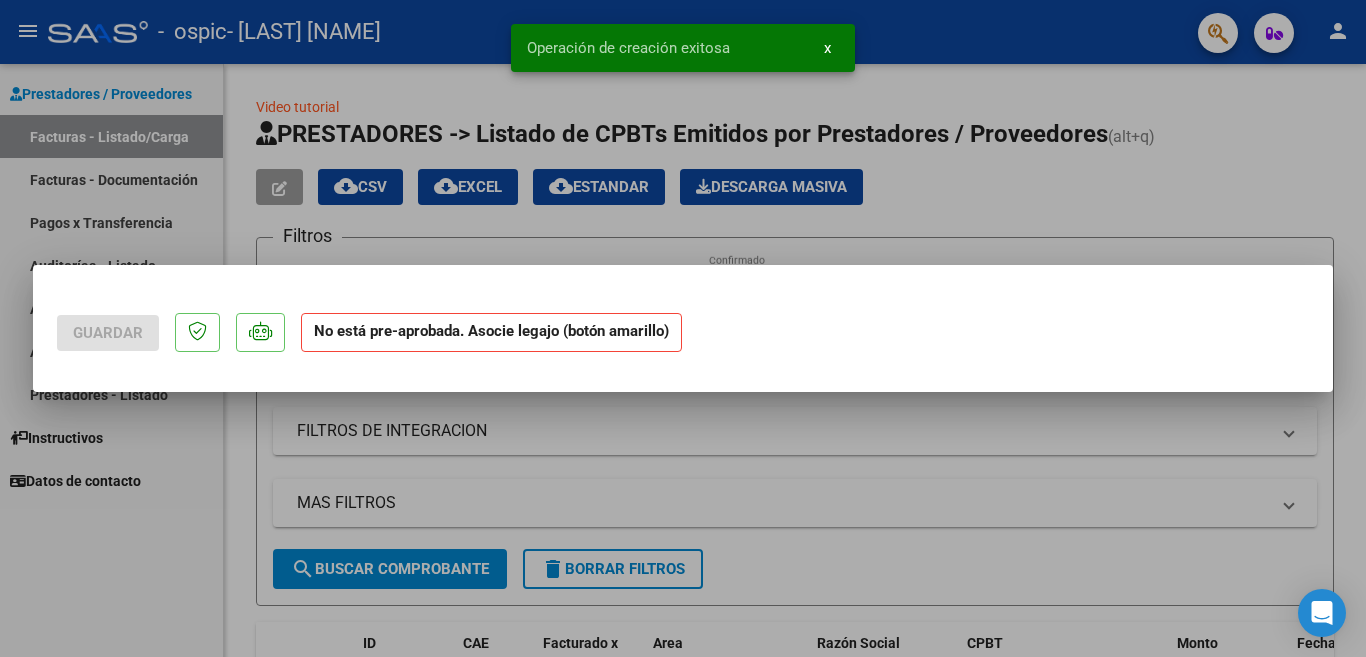 scroll, scrollTop: 0, scrollLeft: 0, axis: both 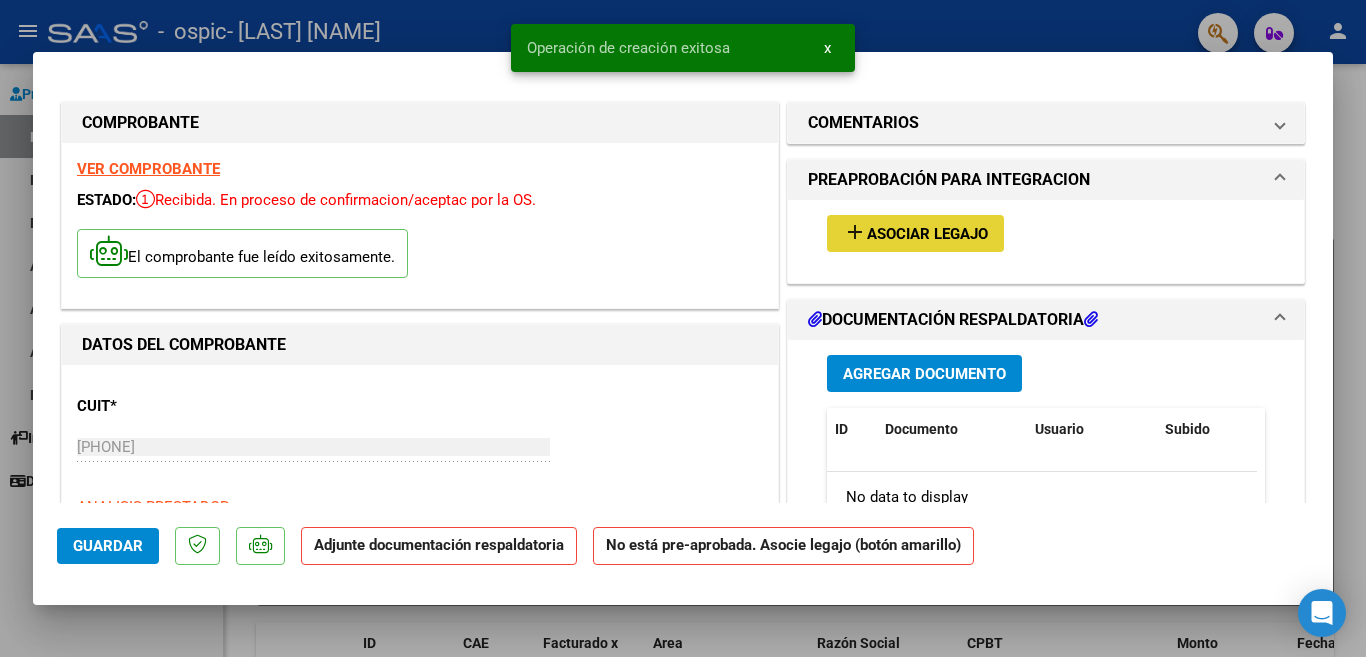 click on "Asociar Legajo" at bounding box center (927, 234) 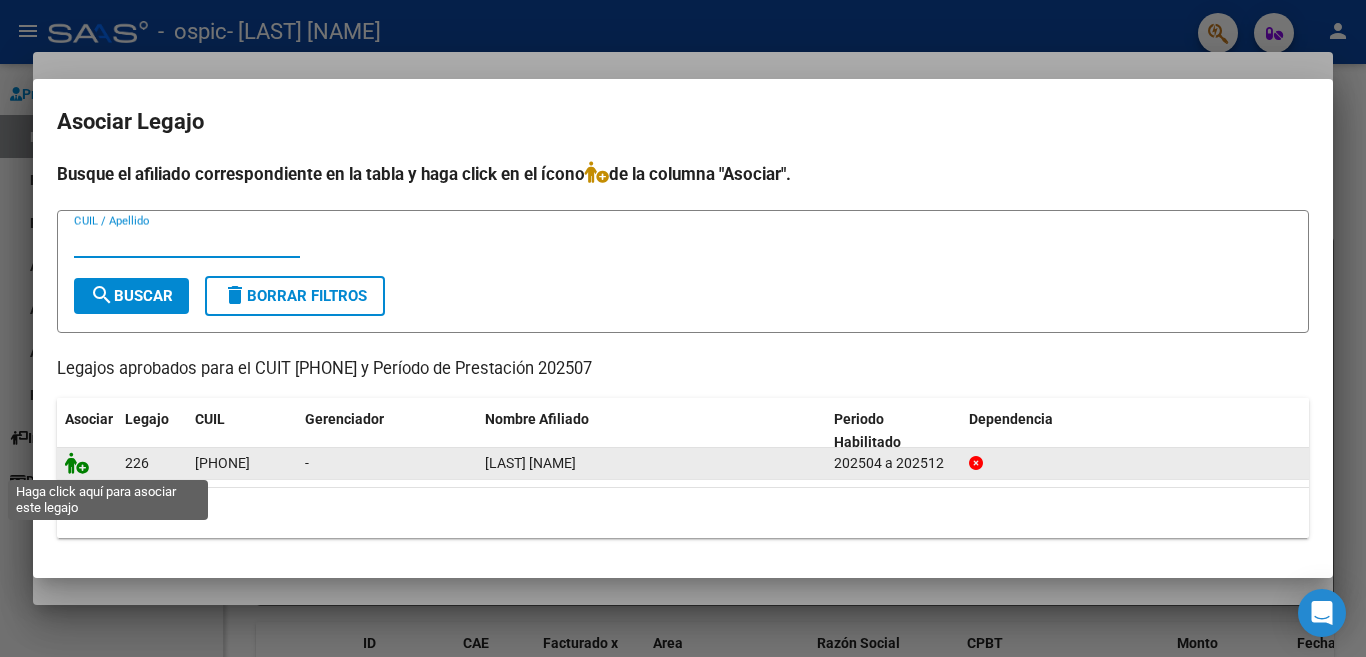 click 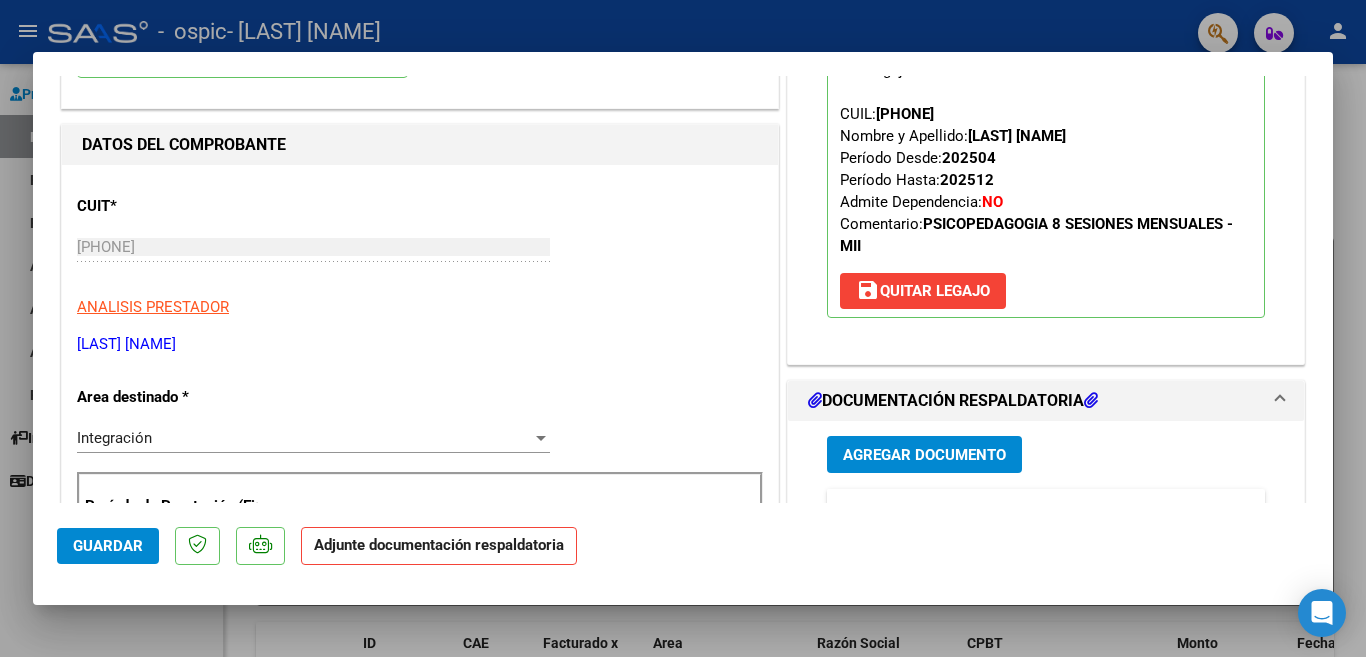 scroll, scrollTop: 240, scrollLeft: 0, axis: vertical 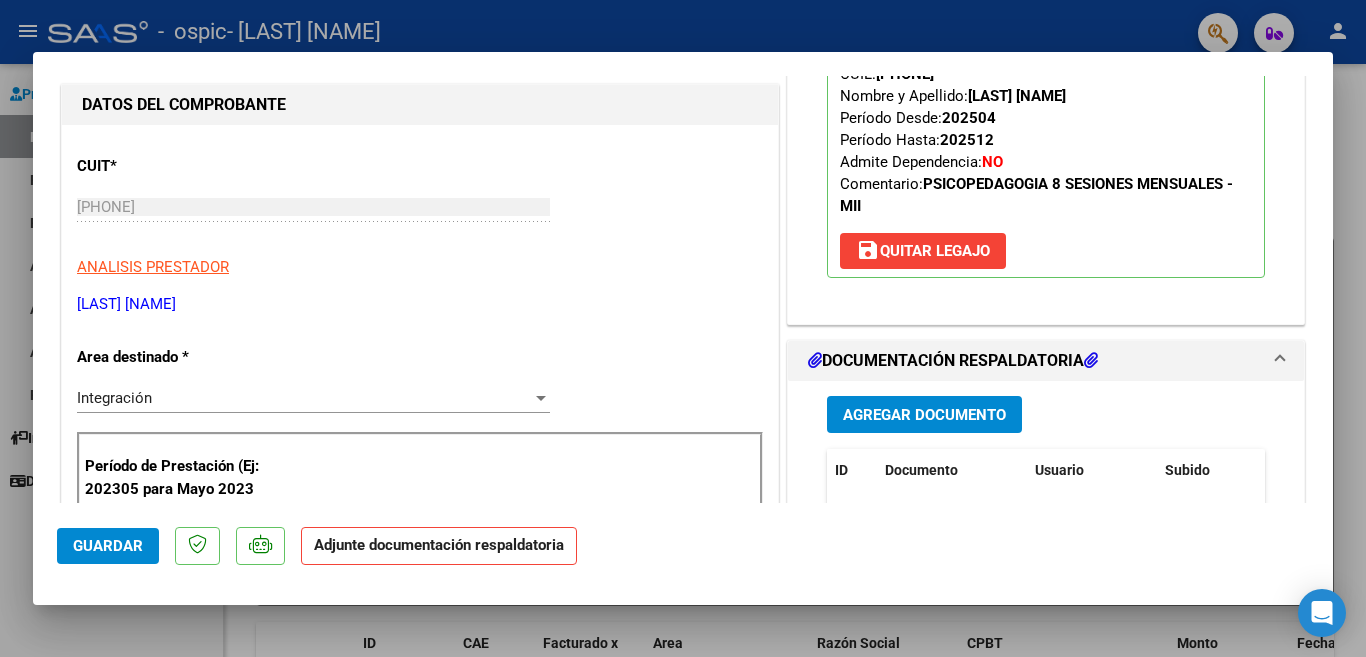 click on "Agregar Documento" at bounding box center [924, 415] 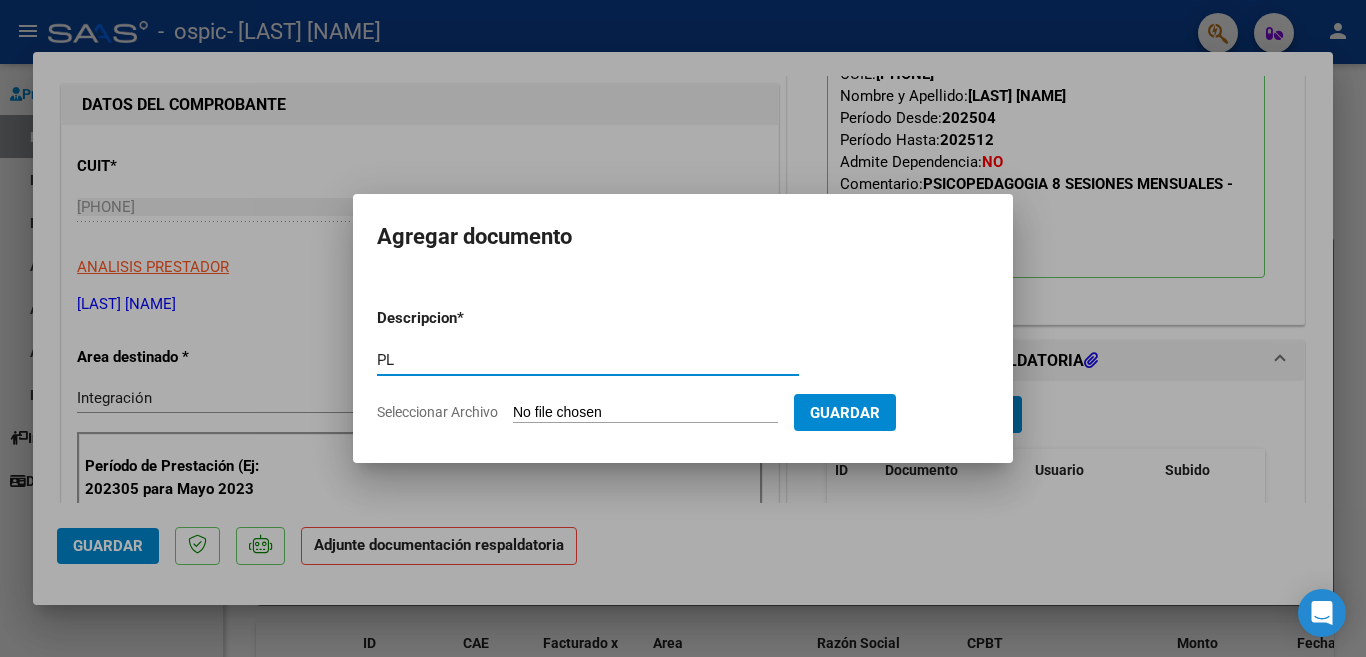 type on "PLANILLA ASISTENCIA" 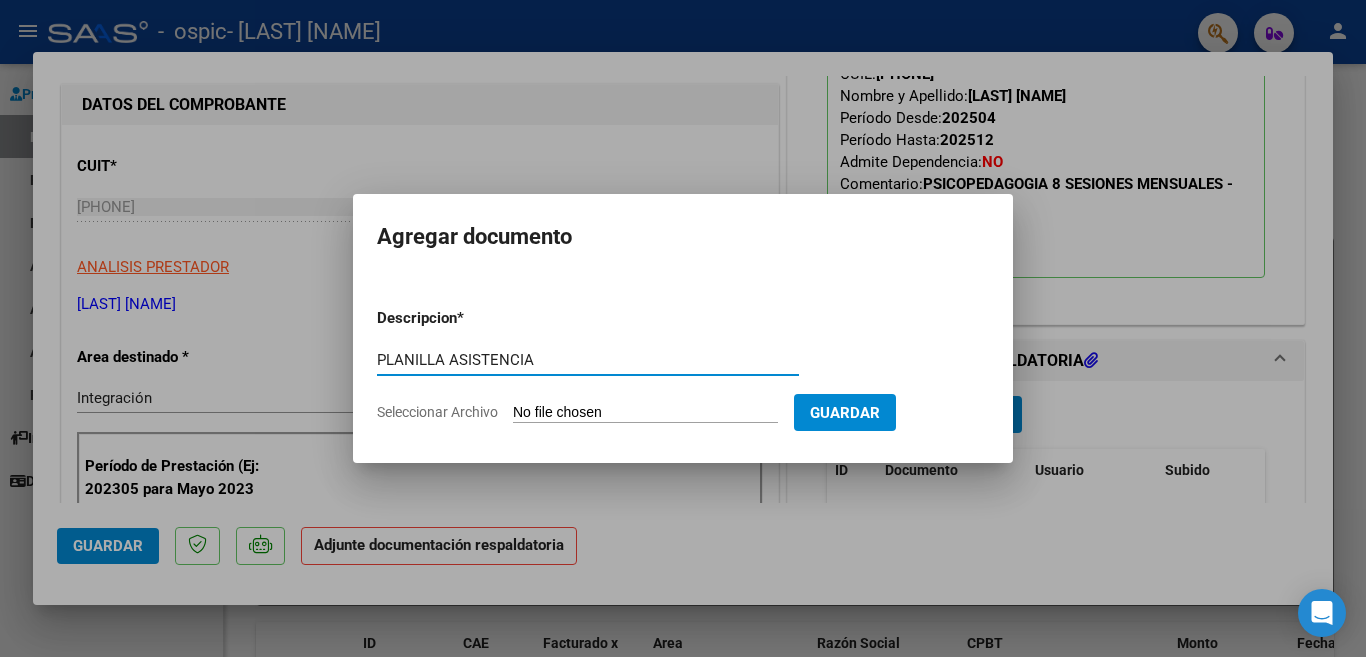 click on "Seleccionar Archivo" at bounding box center [645, 413] 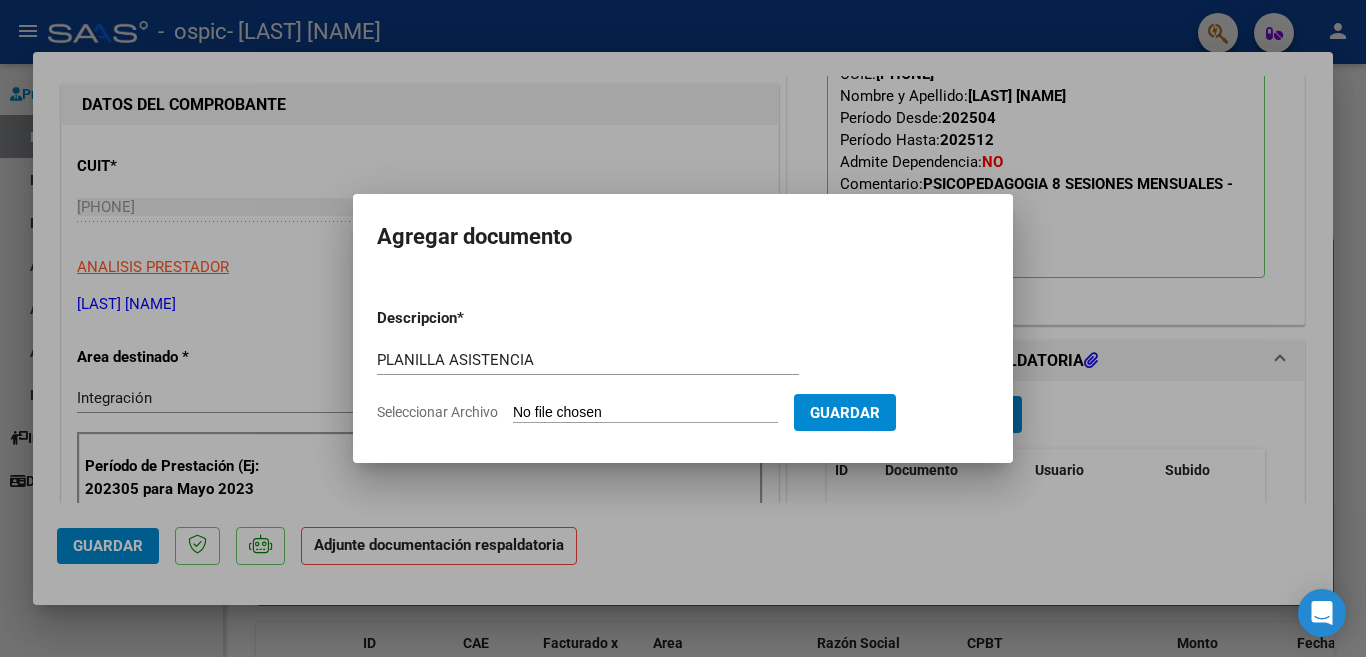 type on "C:\fakepath\CamScanner 05-08-2025 17.09.pdf" 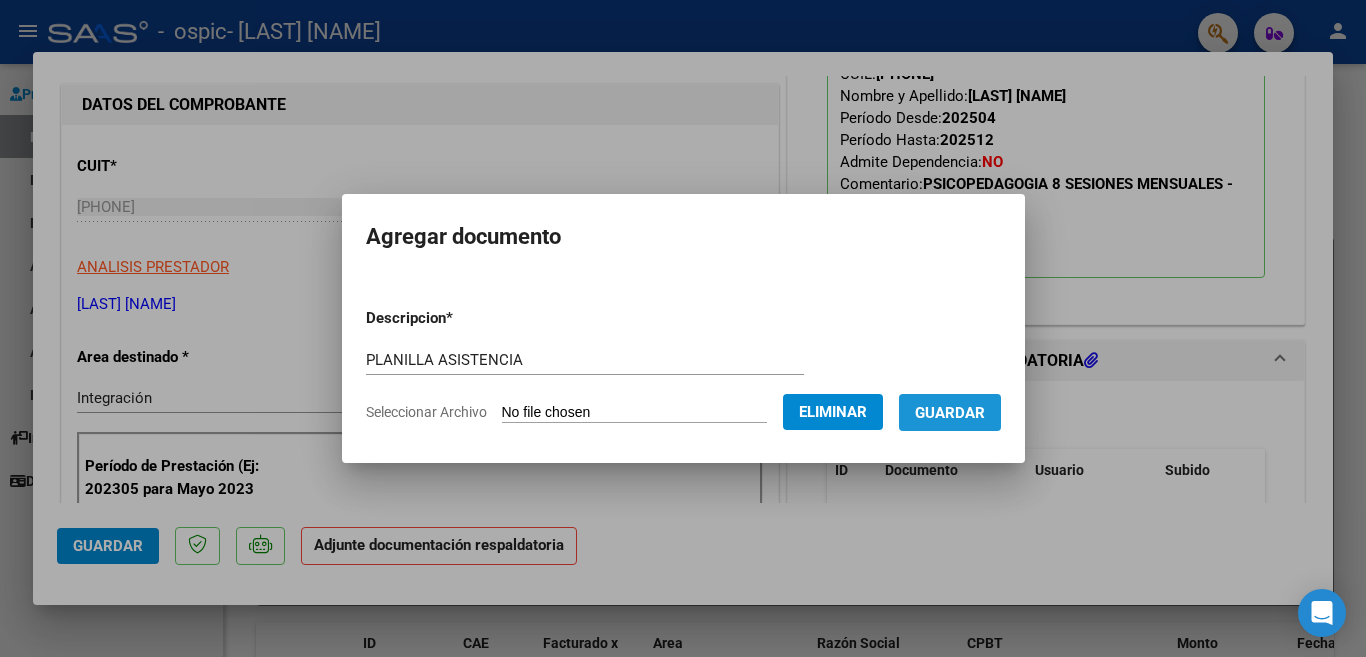 click on "Guardar" at bounding box center (950, 413) 